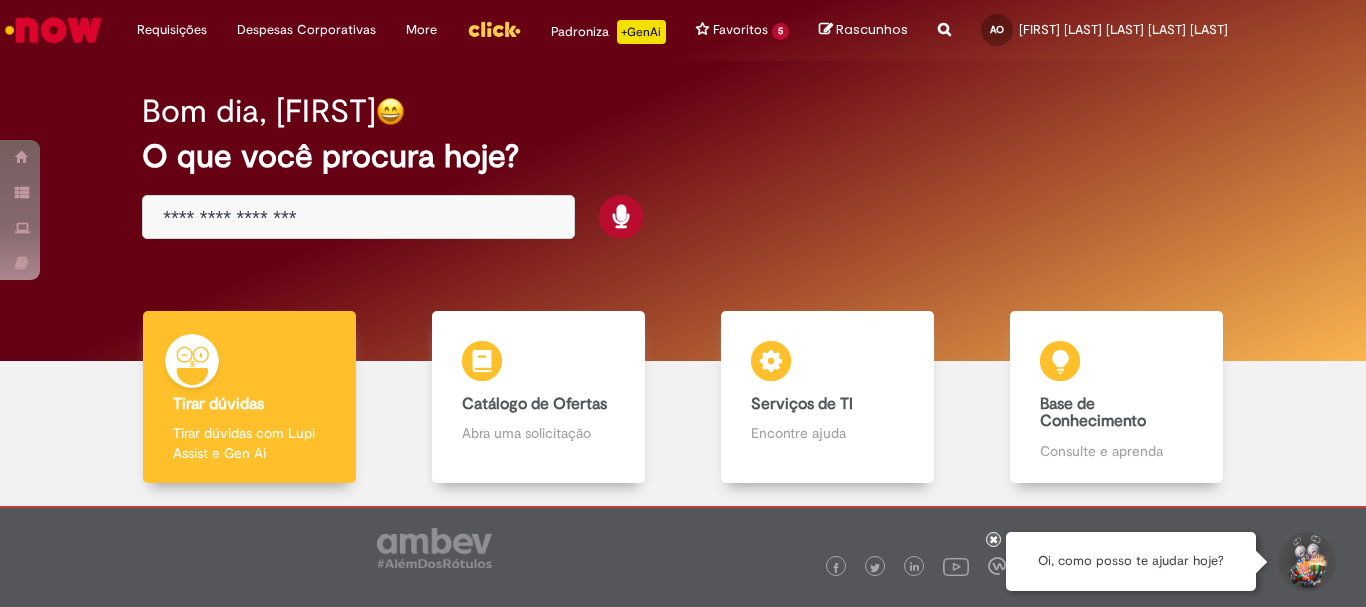 scroll, scrollTop: 0, scrollLeft: 0, axis: both 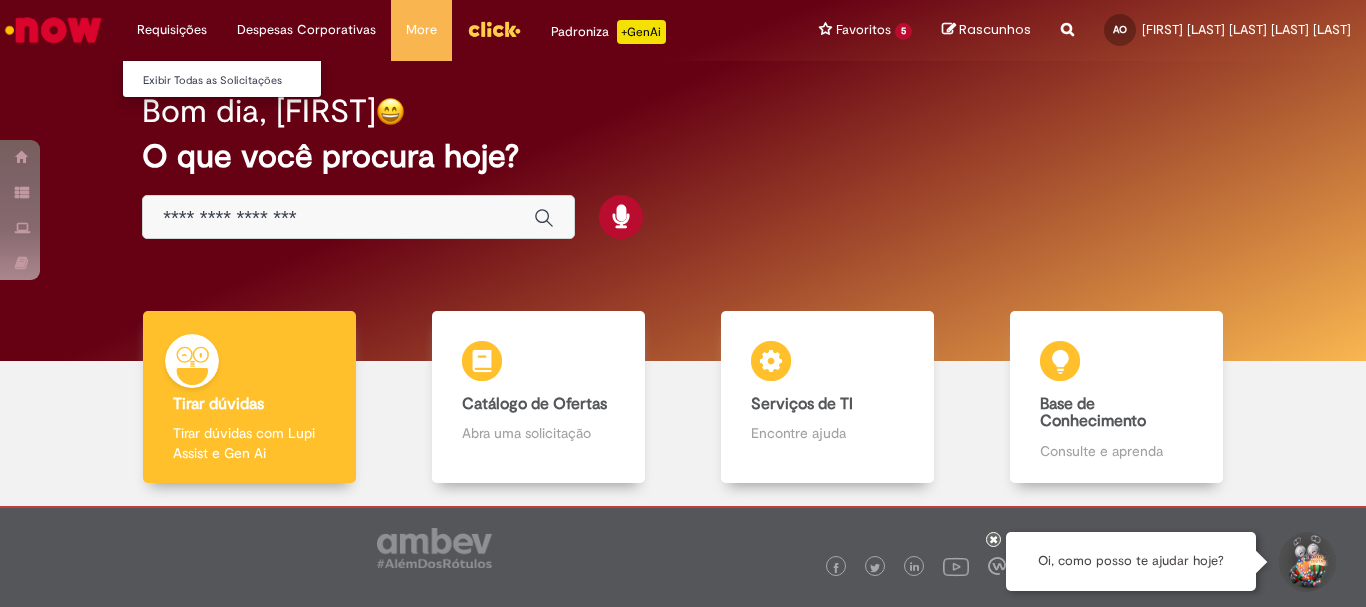 click on "Requisições
Exibir Todas as Solicitações" at bounding box center (172, 30) 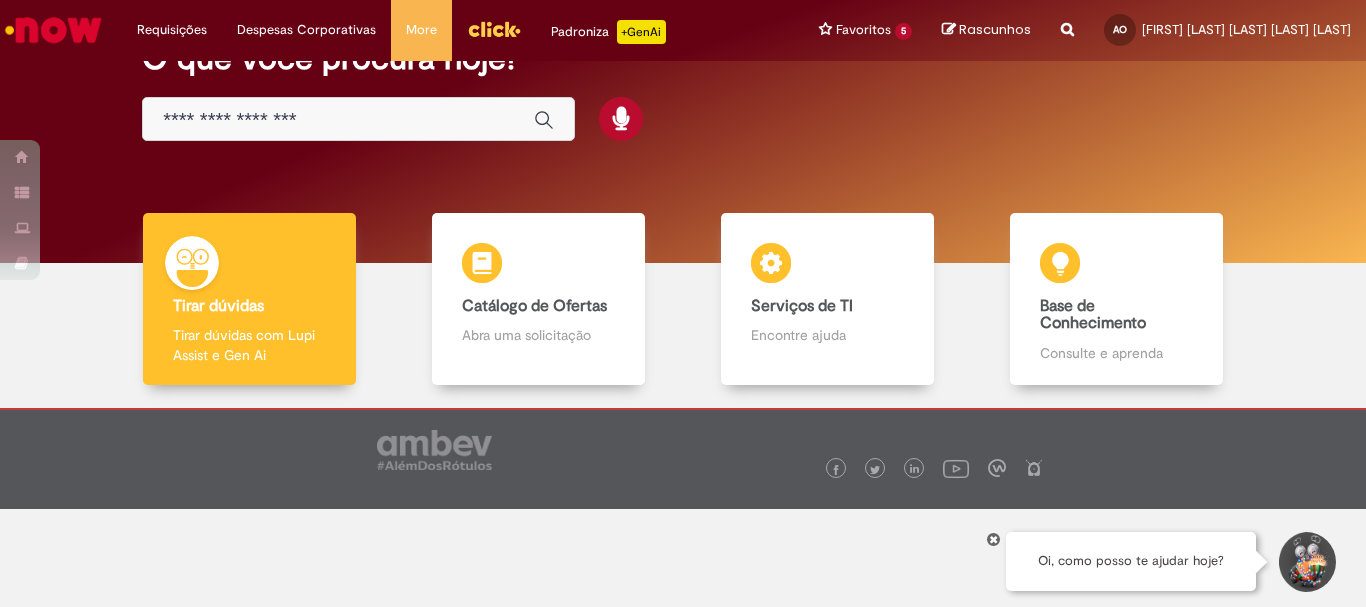 scroll, scrollTop: 0, scrollLeft: 0, axis: both 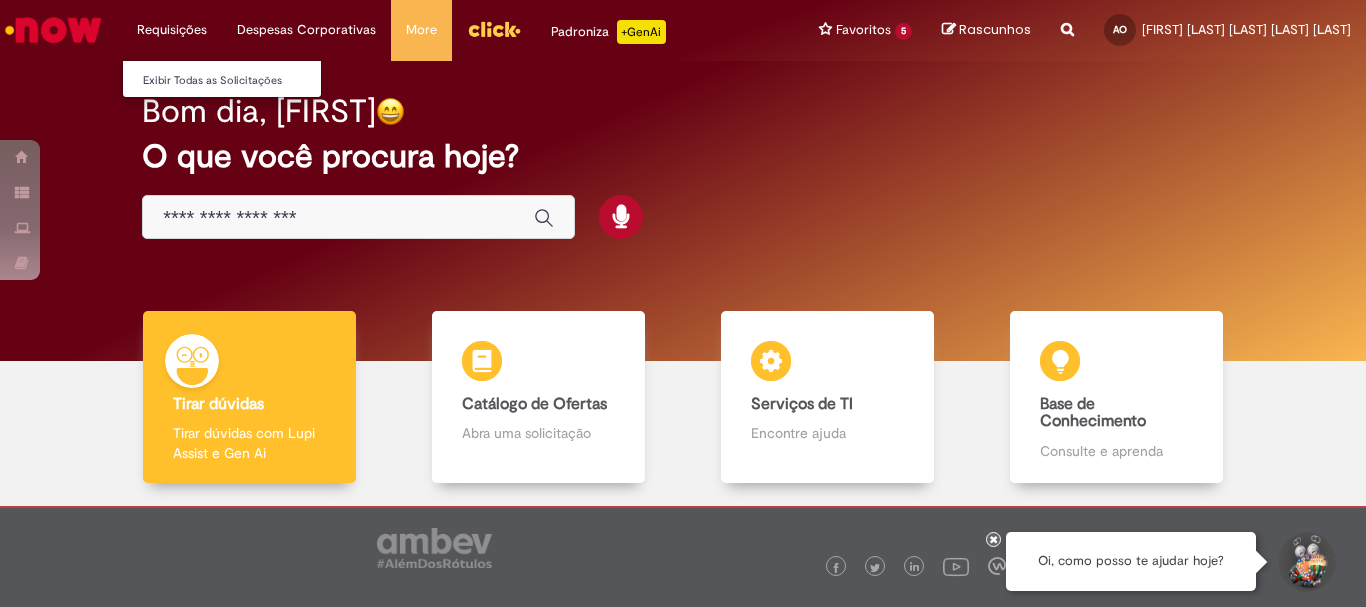click on "Requisições
Exibir Todas as Solicitações" at bounding box center [172, 30] 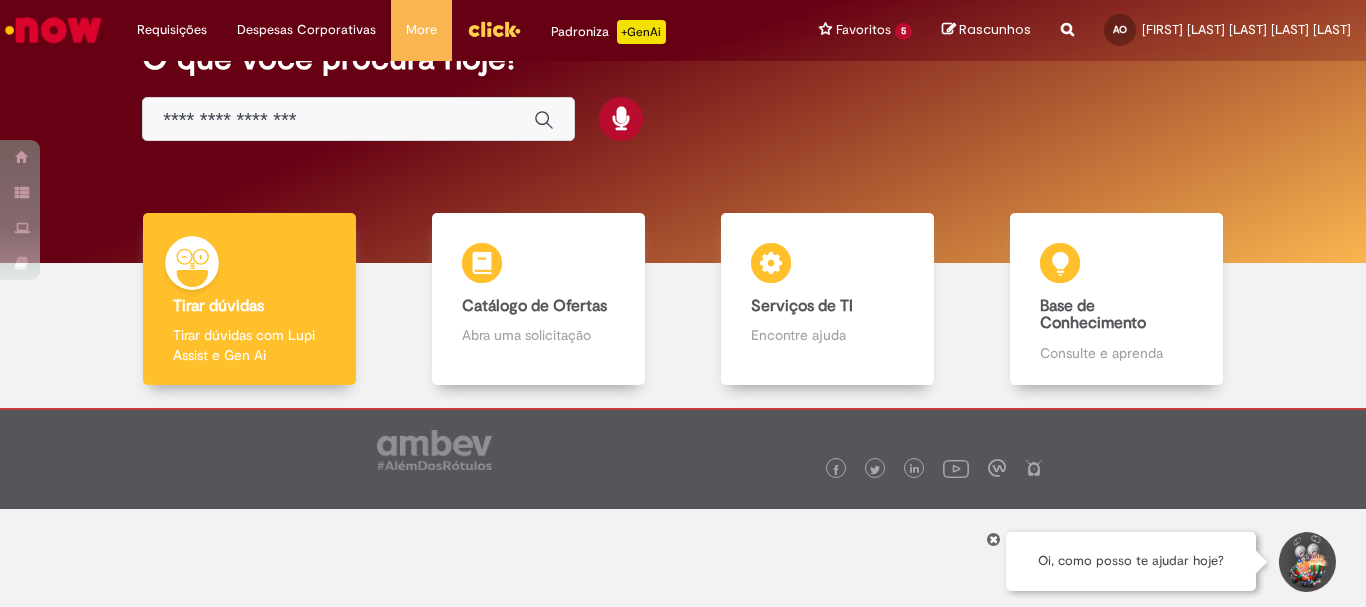 scroll, scrollTop: 0, scrollLeft: 0, axis: both 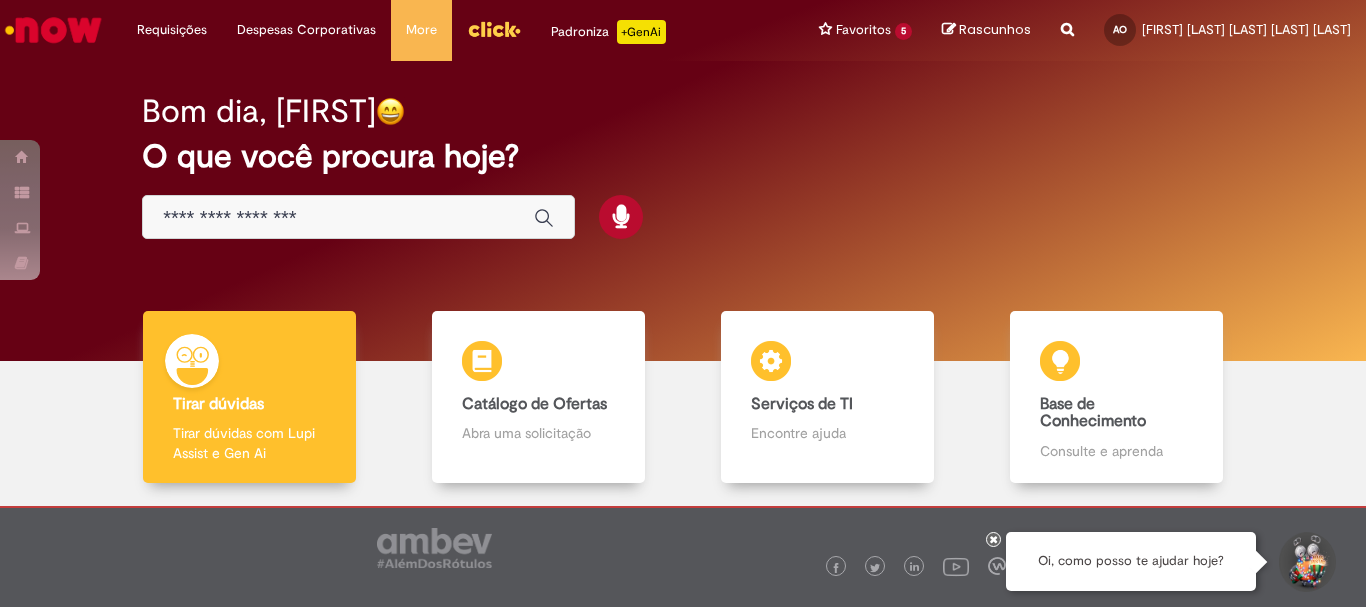 click at bounding box center [338, 218] 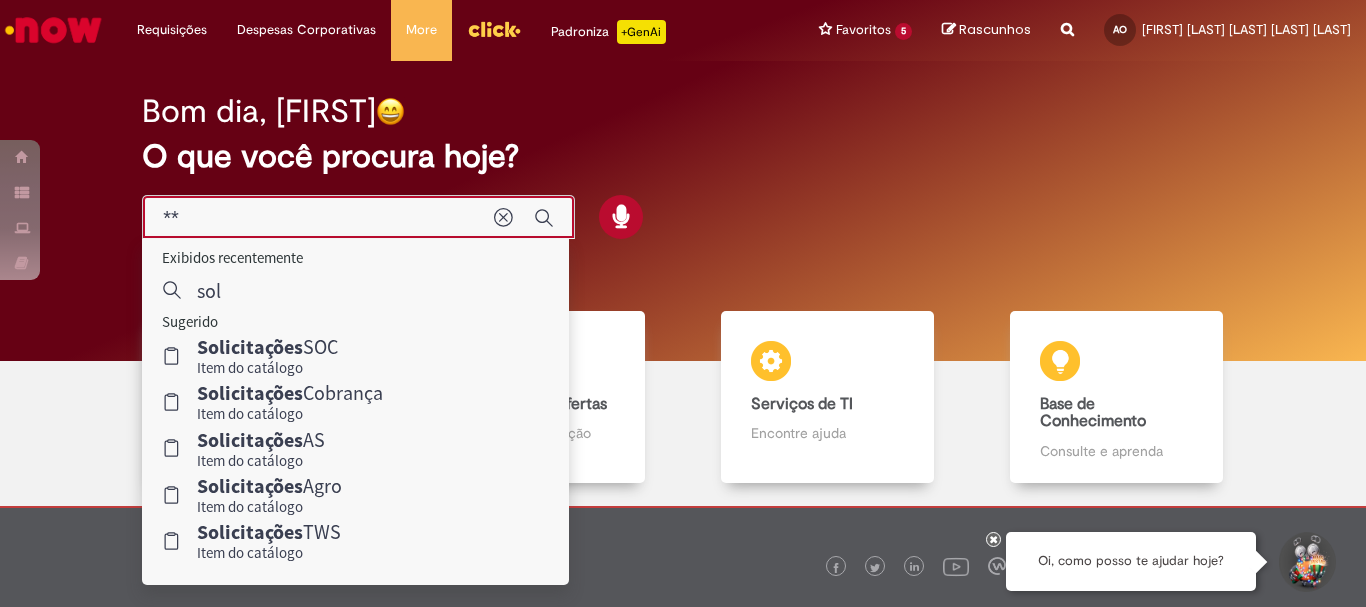 type on "*" 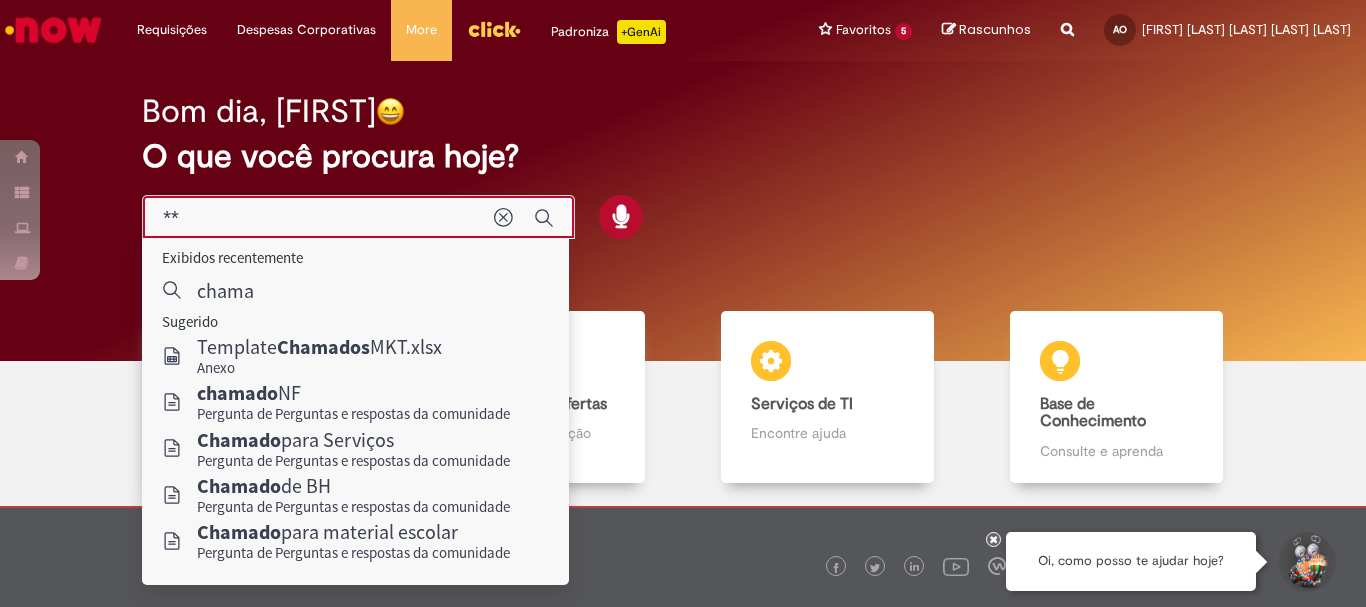 type on "*" 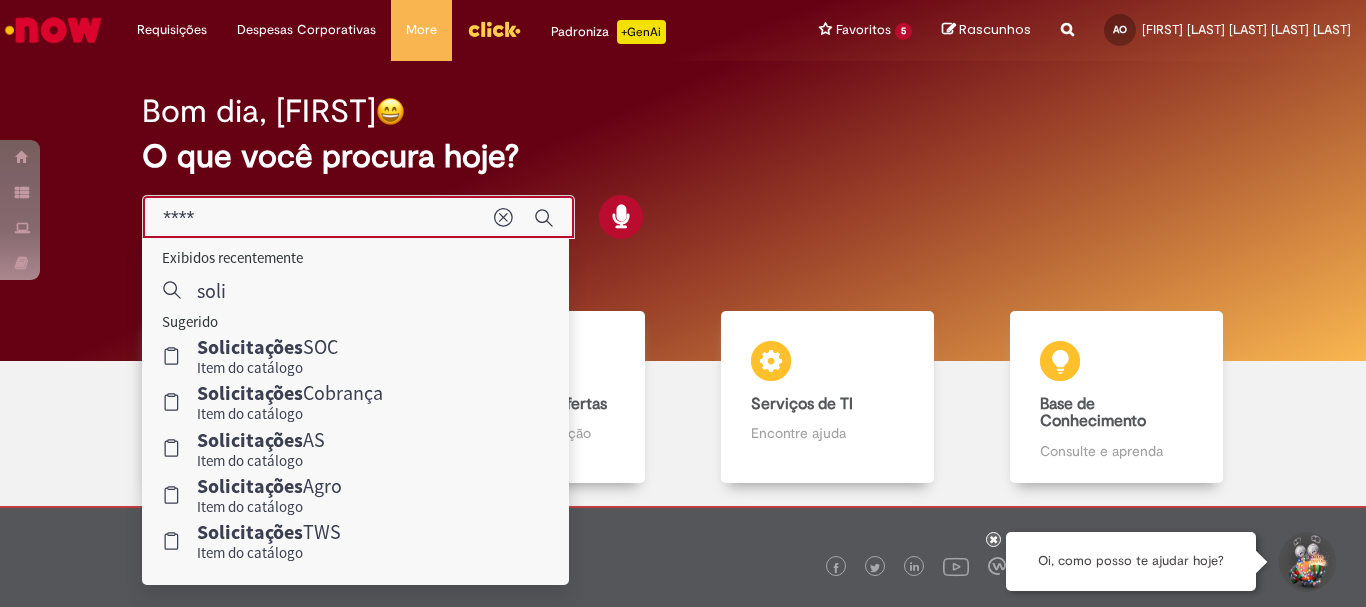 type on "****" 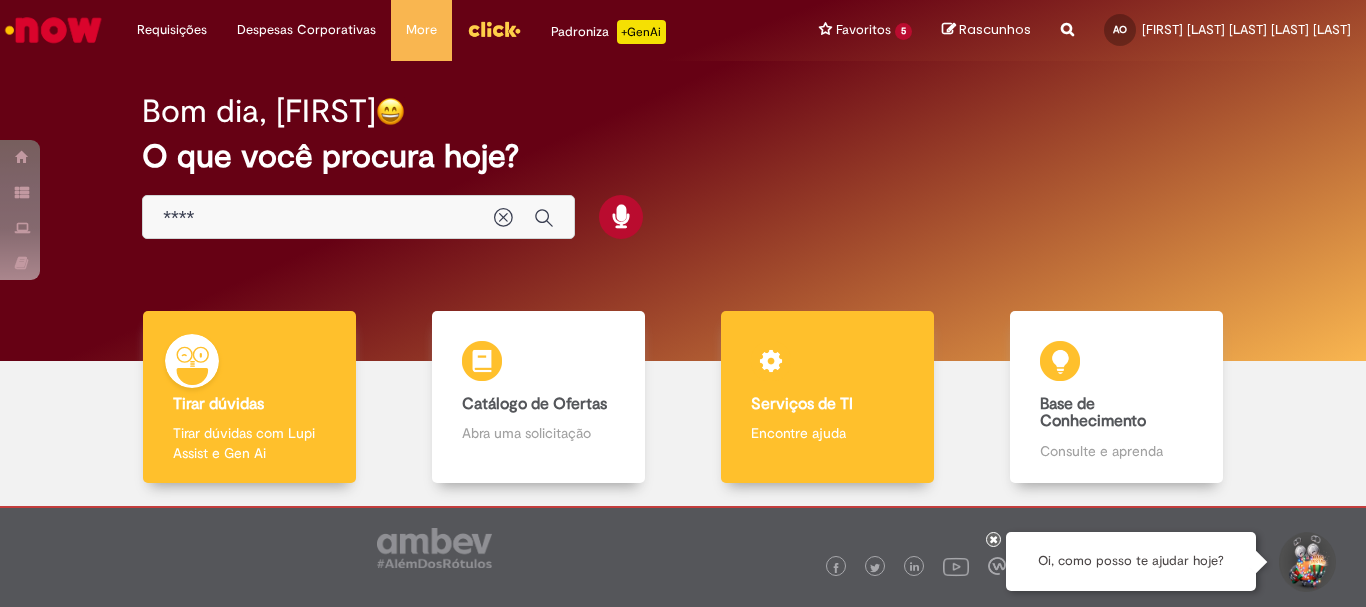 scroll, scrollTop: 98, scrollLeft: 0, axis: vertical 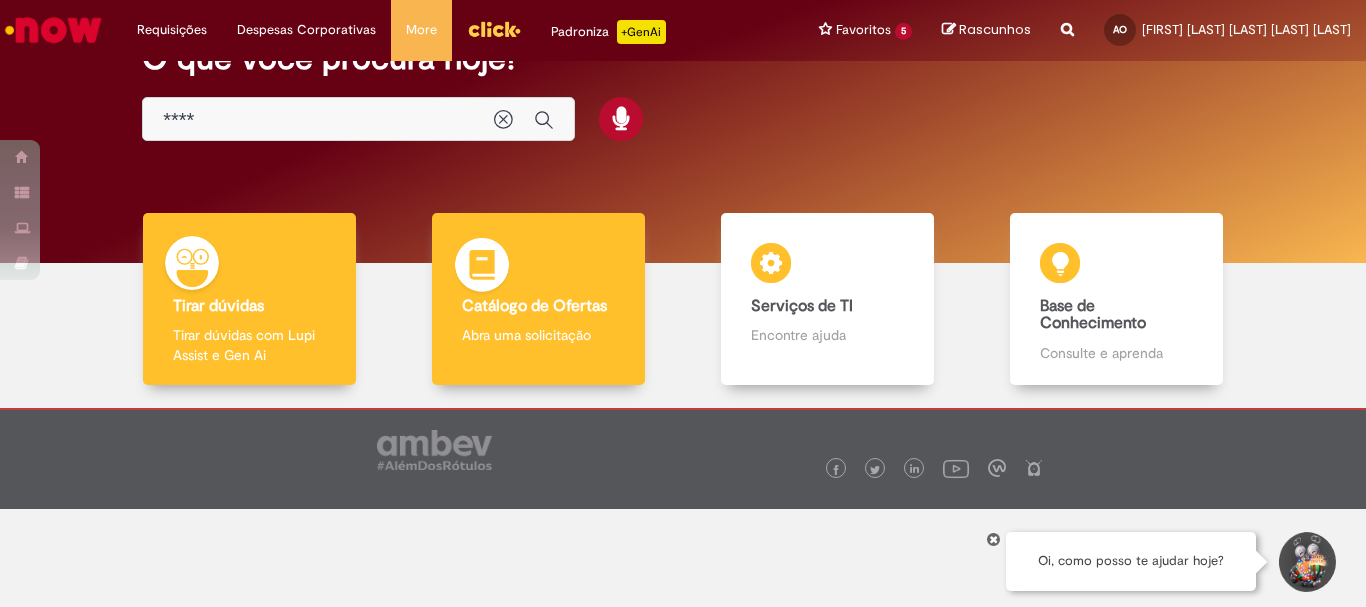 click on "Catálogo de Ofertas
Catálogo de Ofertas
Abra uma solicitação" at bounding box center (538, 299) 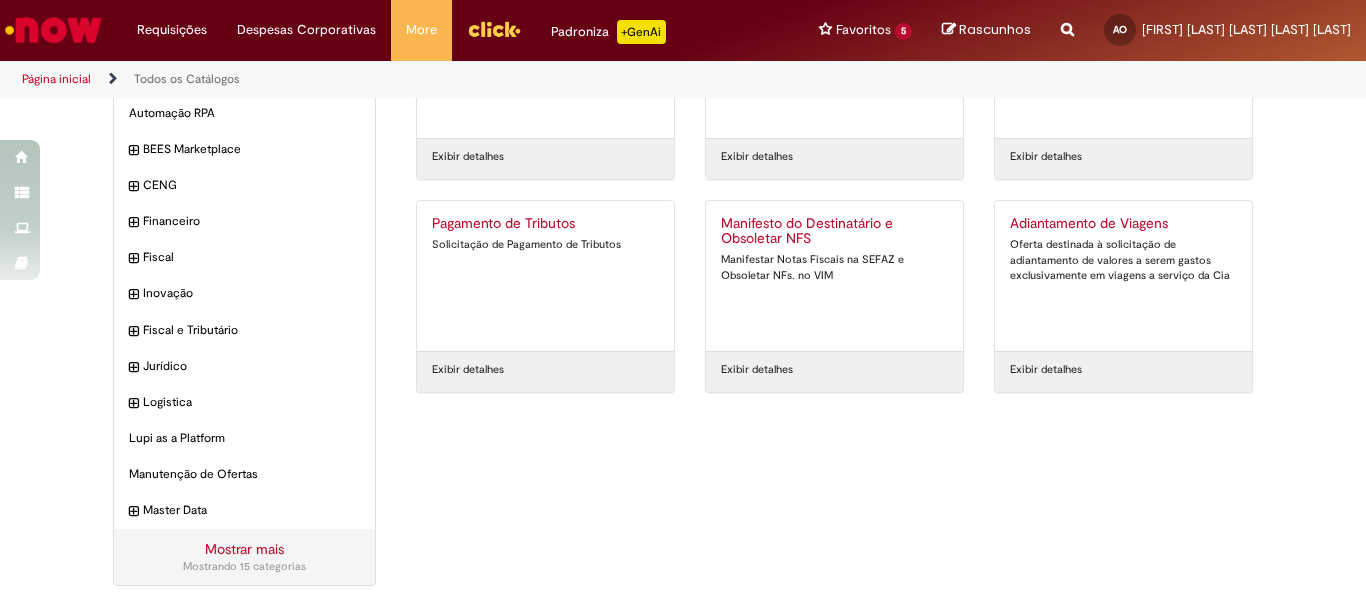 scroll, scrollTop: 0, scrollLeft: 0, axis: both 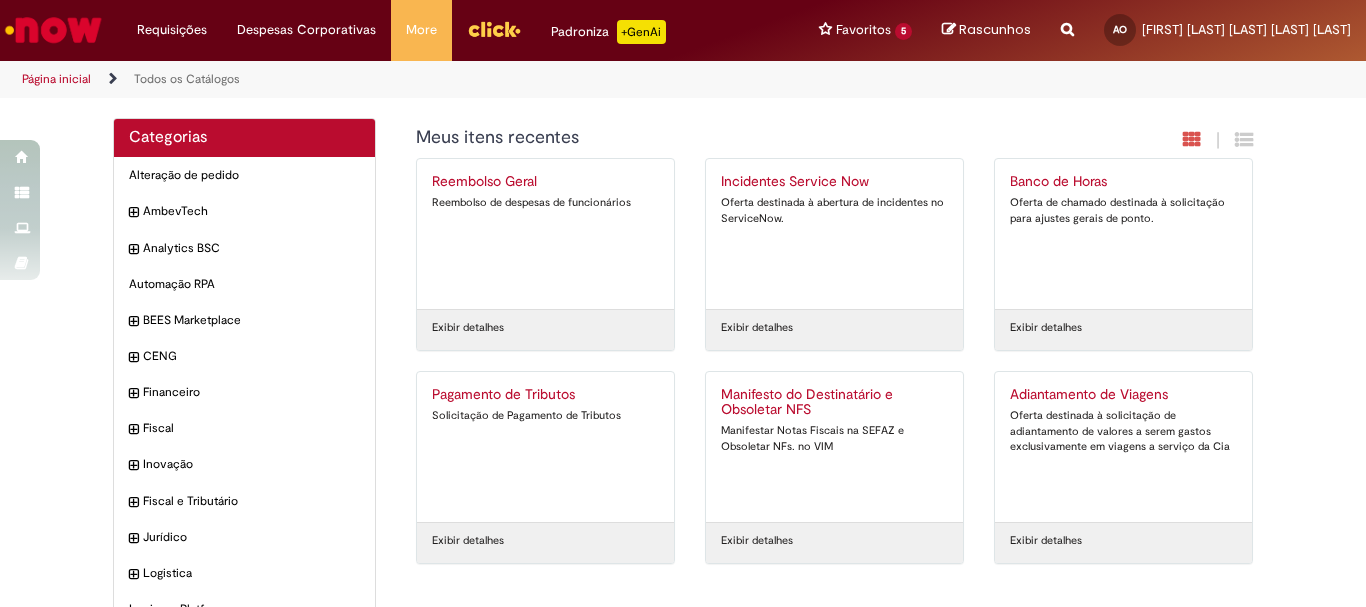 click at bounding box center [1067, 18] 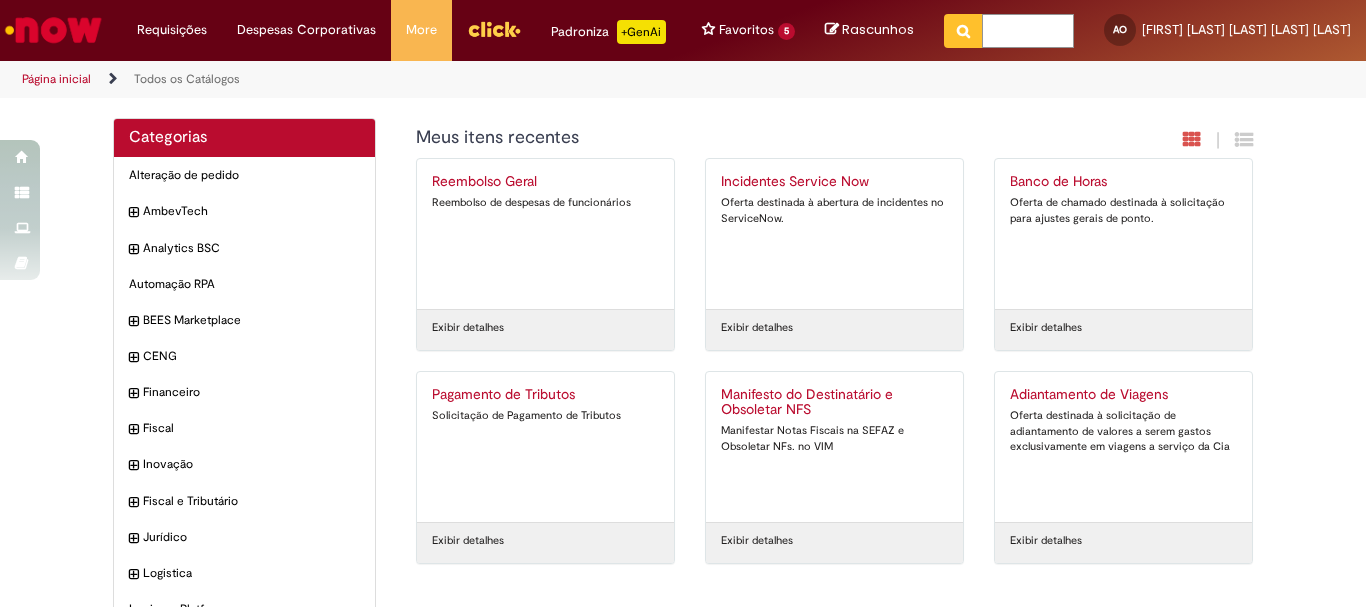 click at bounding box center [1028, 31] 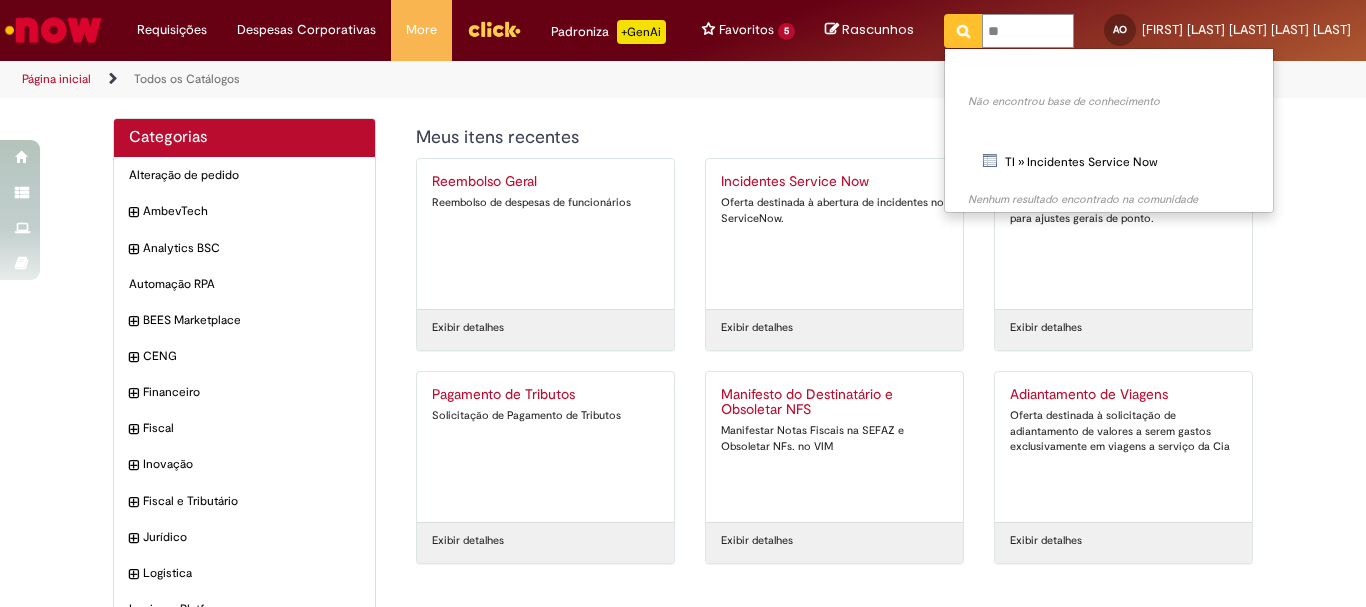 type on "*" 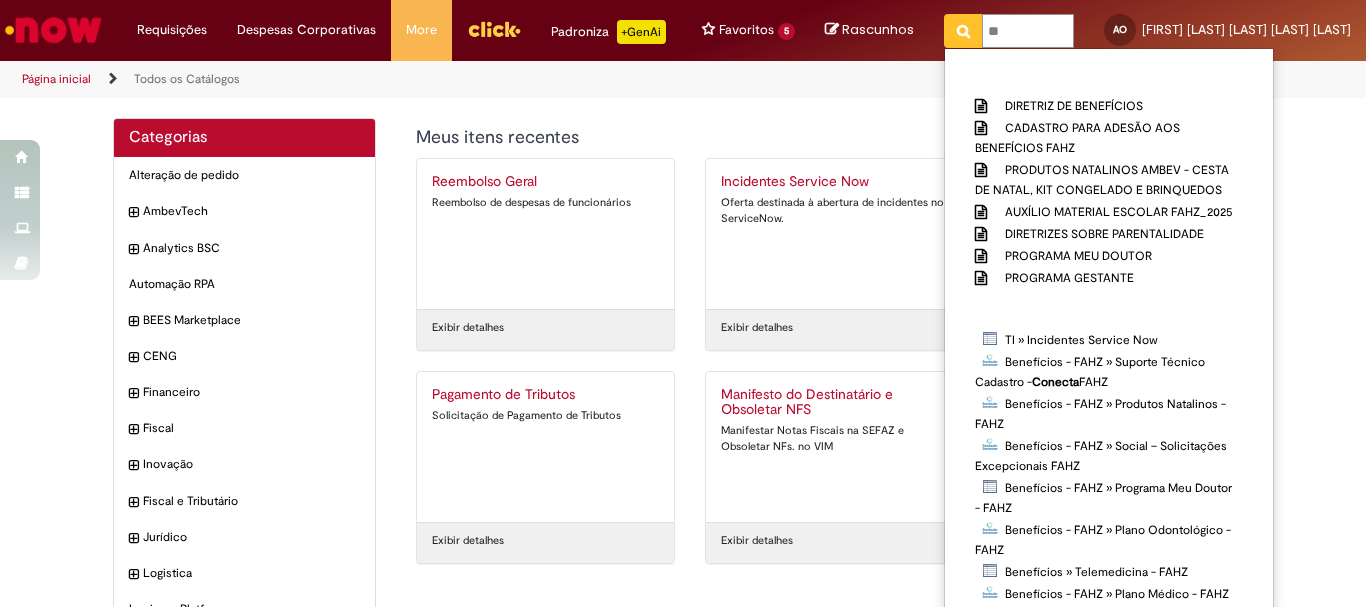 type on "*" 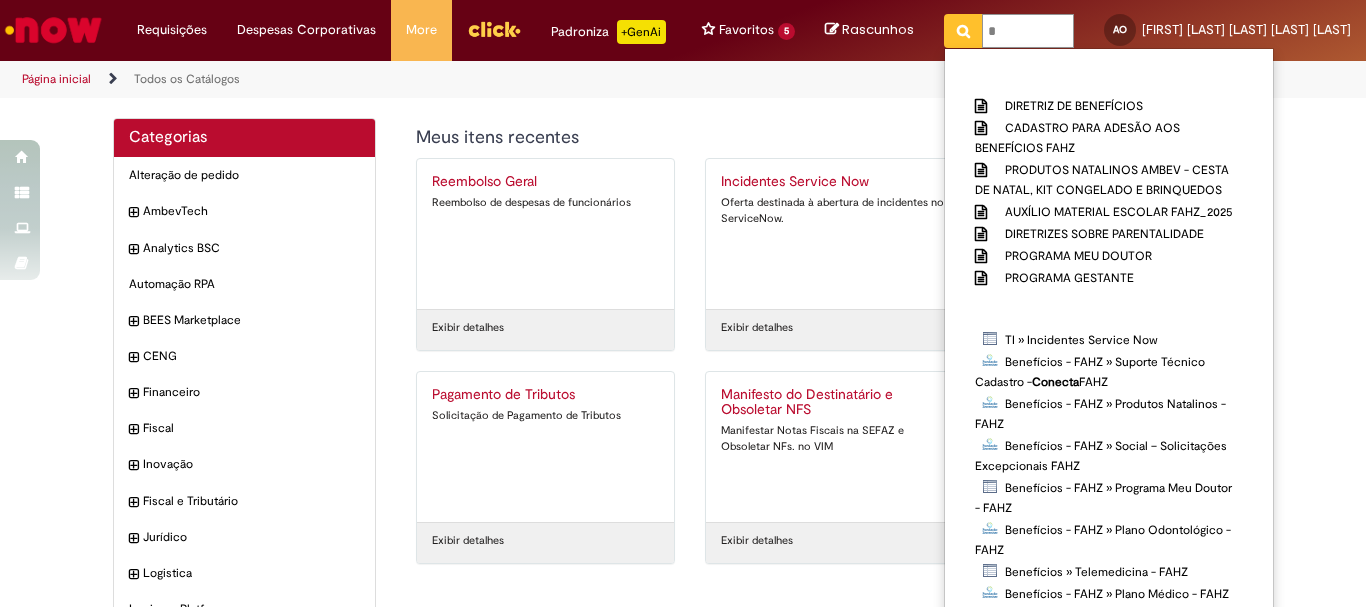 type 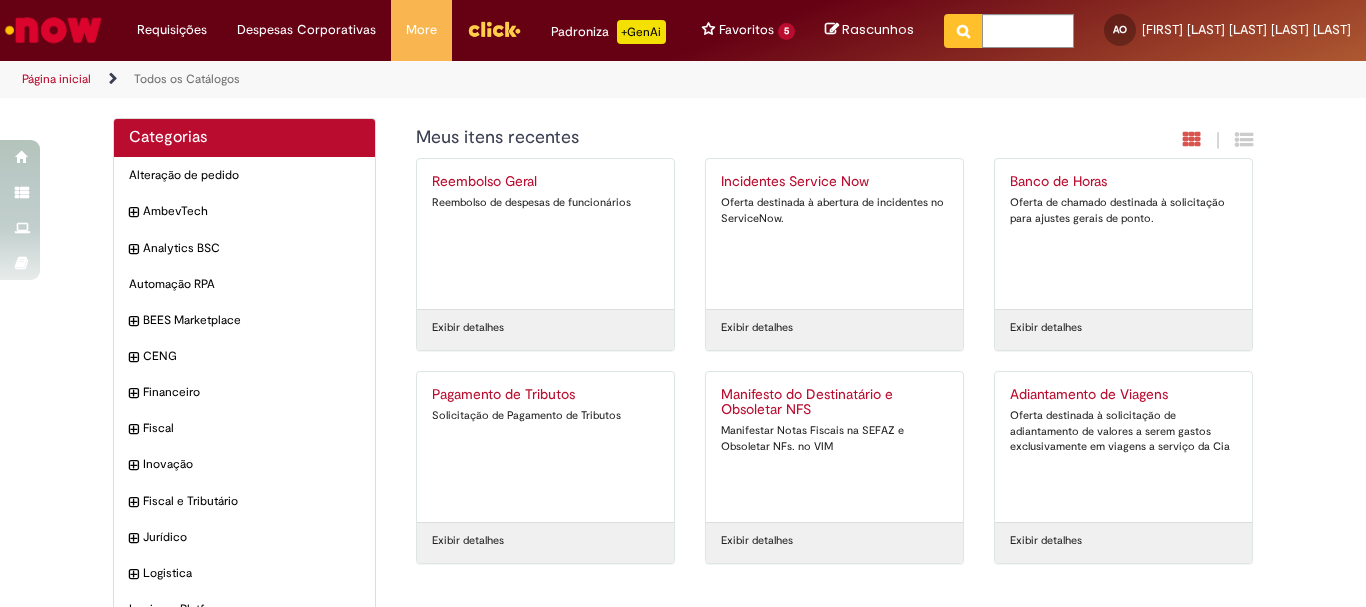 click on "Service Catalog - Category %title
Categorias
Alteração de pedido
Itens
AmbevTech
Itens
Analytics BSC
Itens
Automação RPA
Itens
BEES Marketplace
Itens
CENG
Itens
Financeiro
Itens
Fiscal
Itens
Inovação
Itens
Fiscal e Tributário
Itens
Itens" at bounding box center [683, 443] 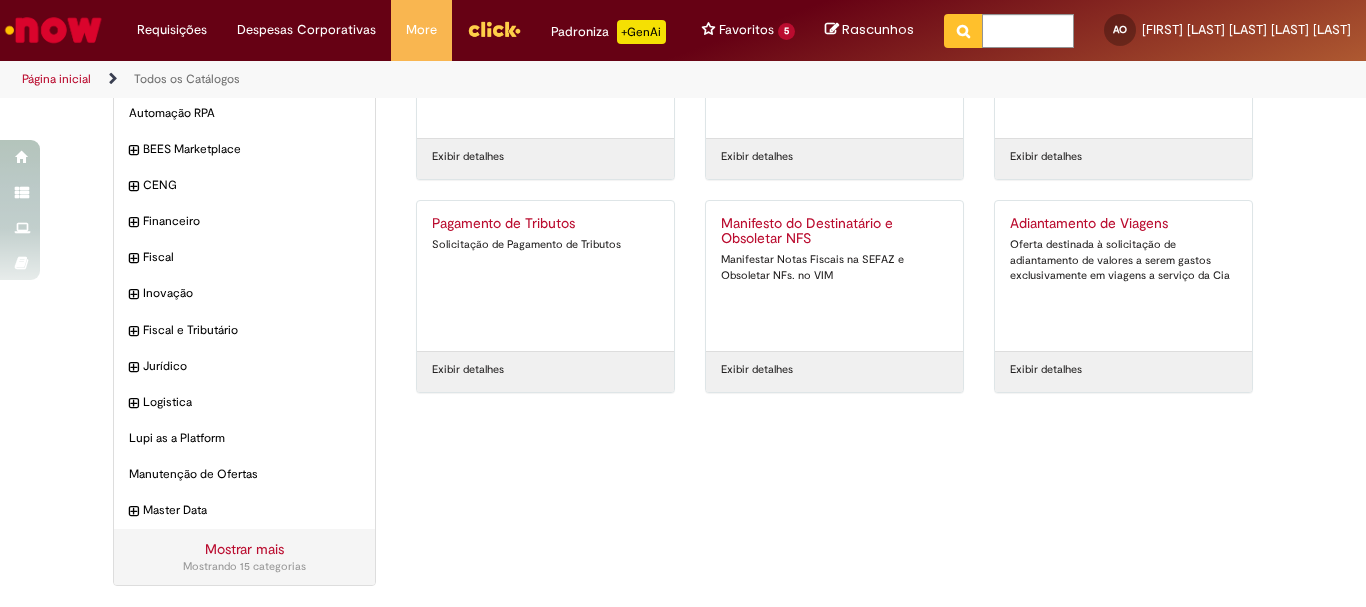 scroll, scrollTop: 0, scrollLeft: 0, axis: both 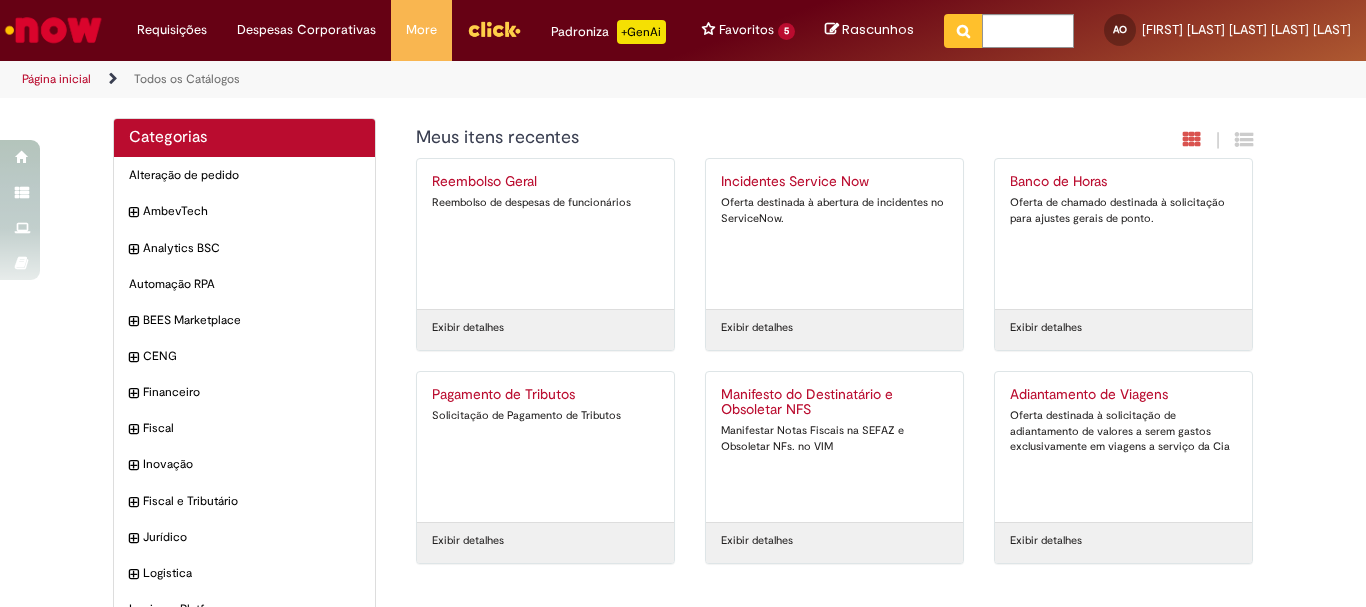 click at bounding box center (494, 29) 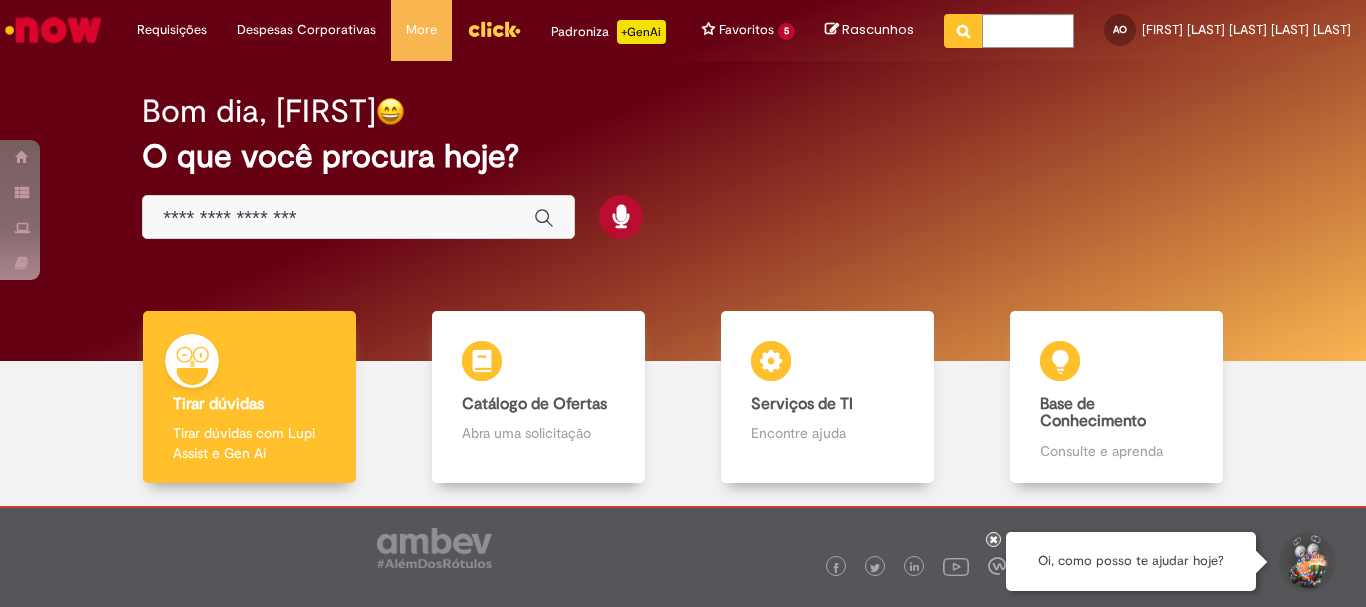 click at bounding box center (338, 218) 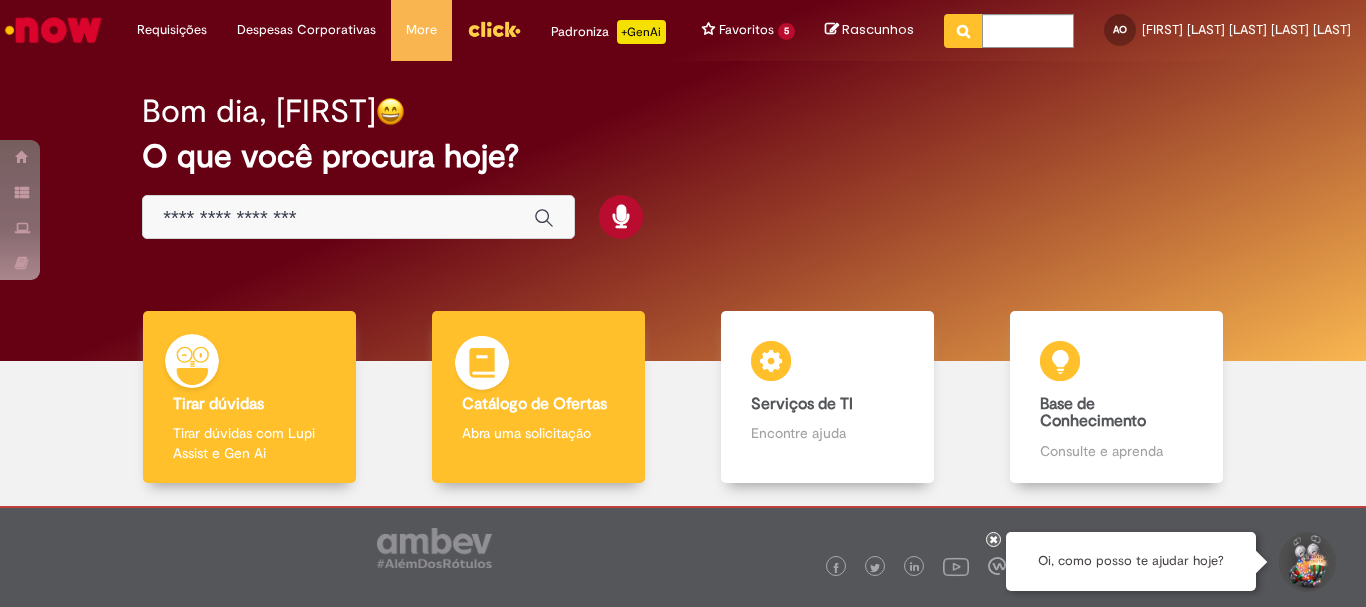 click on "Abra uma solicitação" at bounding box center [538, 433] 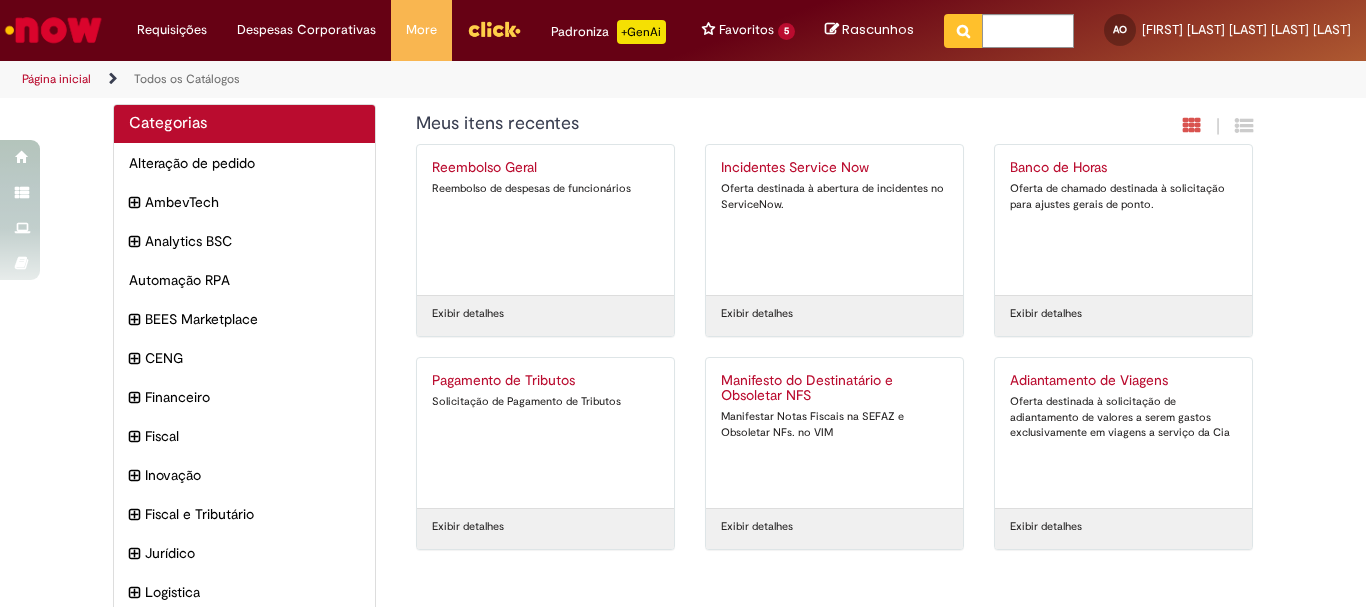scroll, scrollTop: 214, scrollLeft: 0, axis: vertical 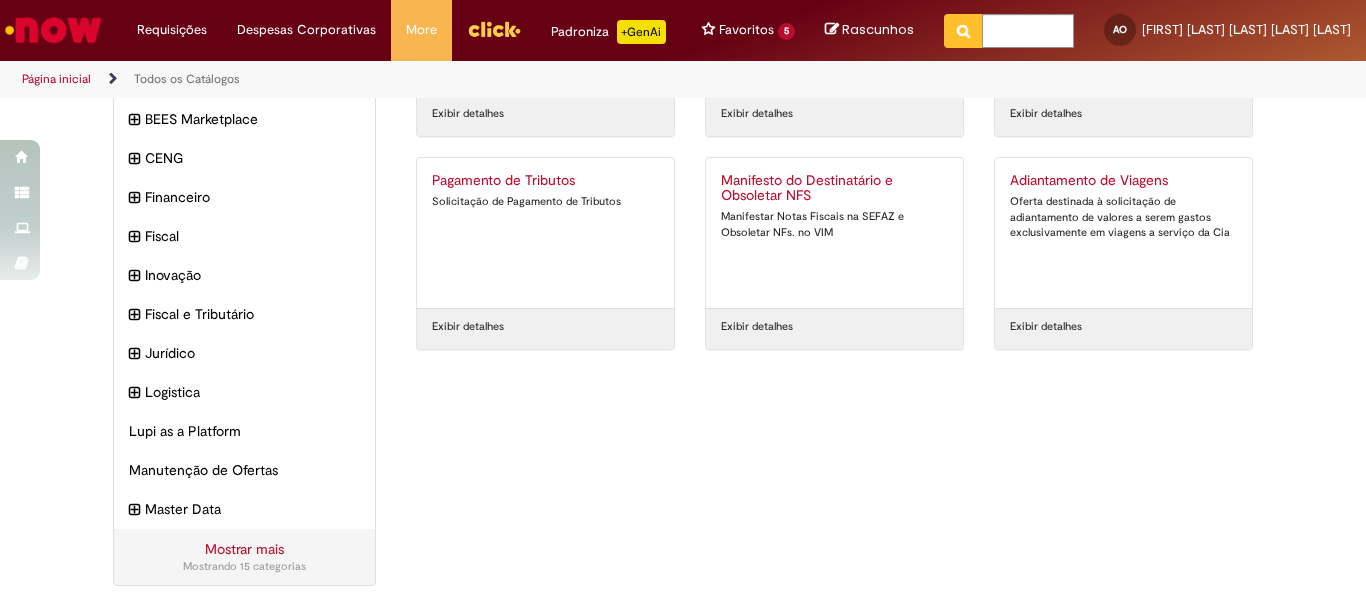 click on "Mostrar mais" at bounding box center [244, 549] 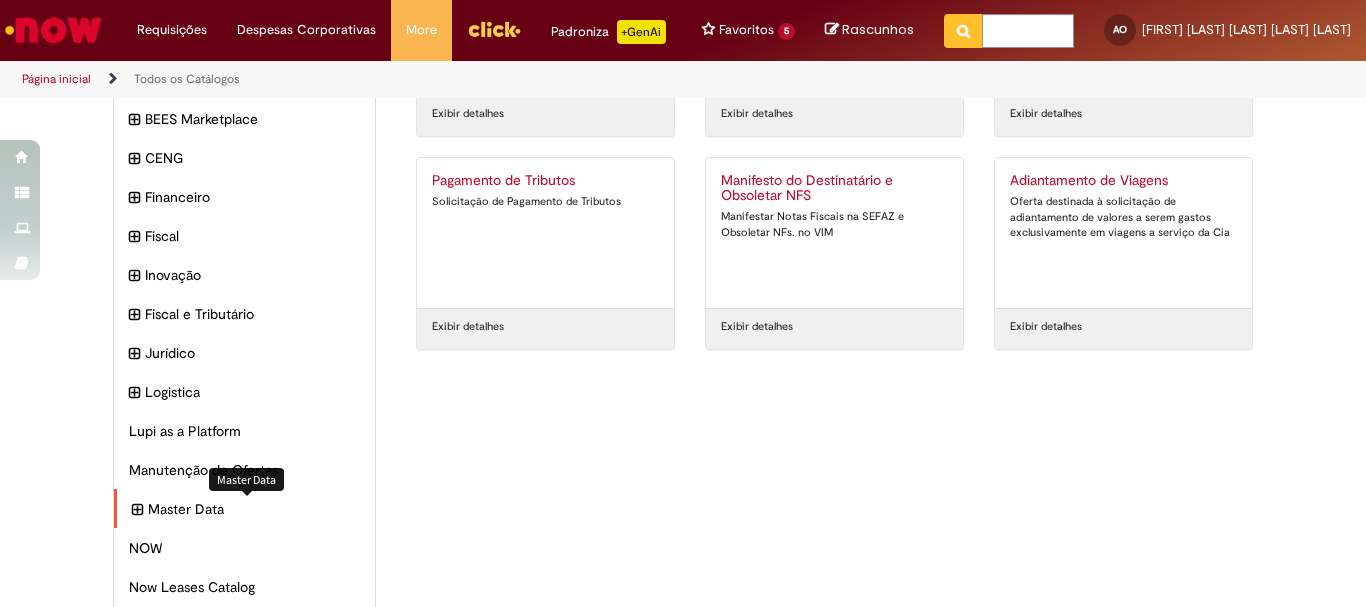scroll, scrollTop: 414, scrollLeft: 0, axis: vertical 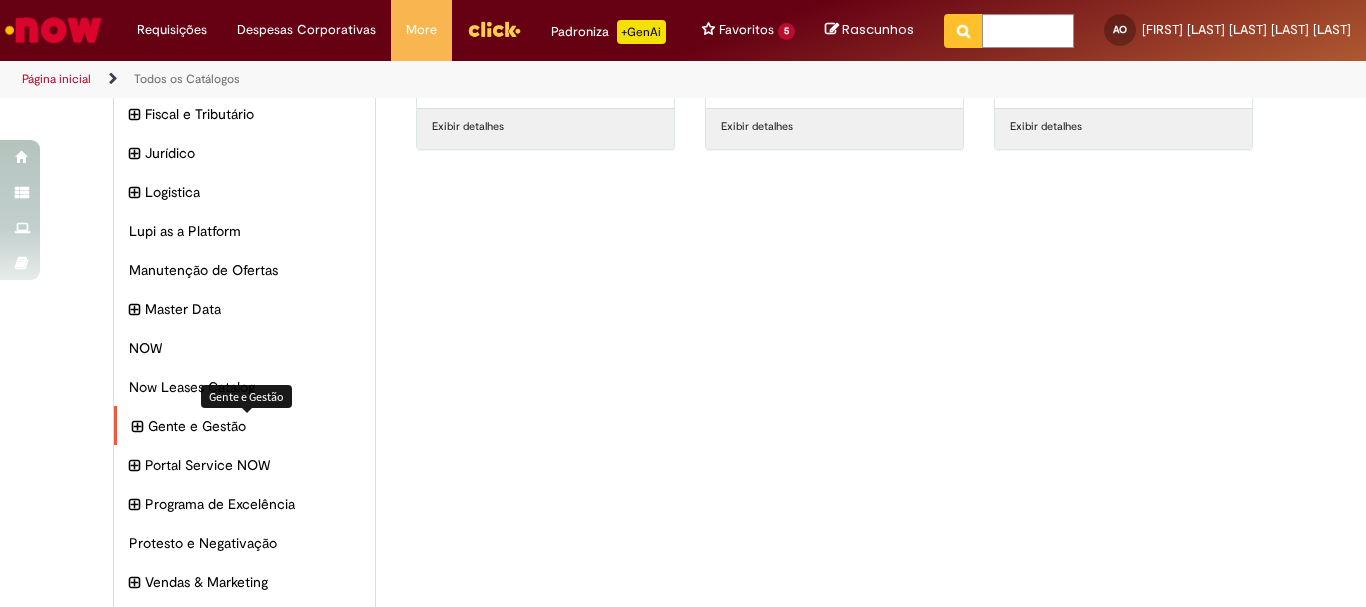click on "Gente e Gestão
Itens" at bounding box center (254, 426) 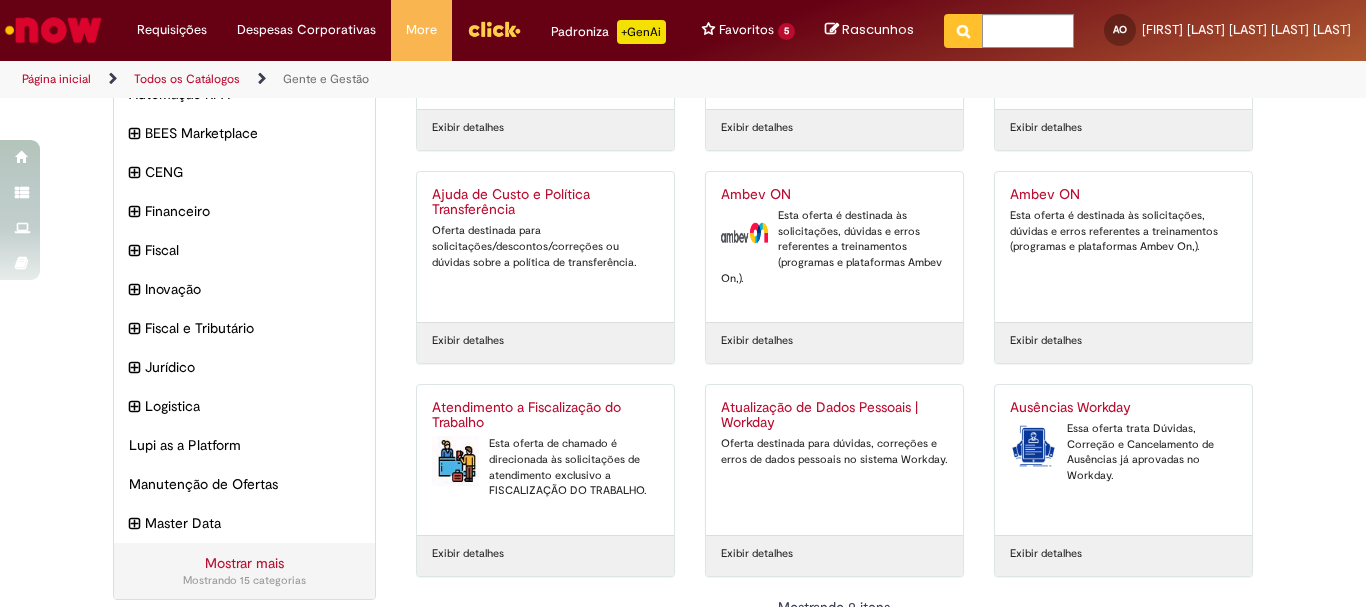 scroll, scrollTop: 270, scrollLeft: 0, axis: vertical 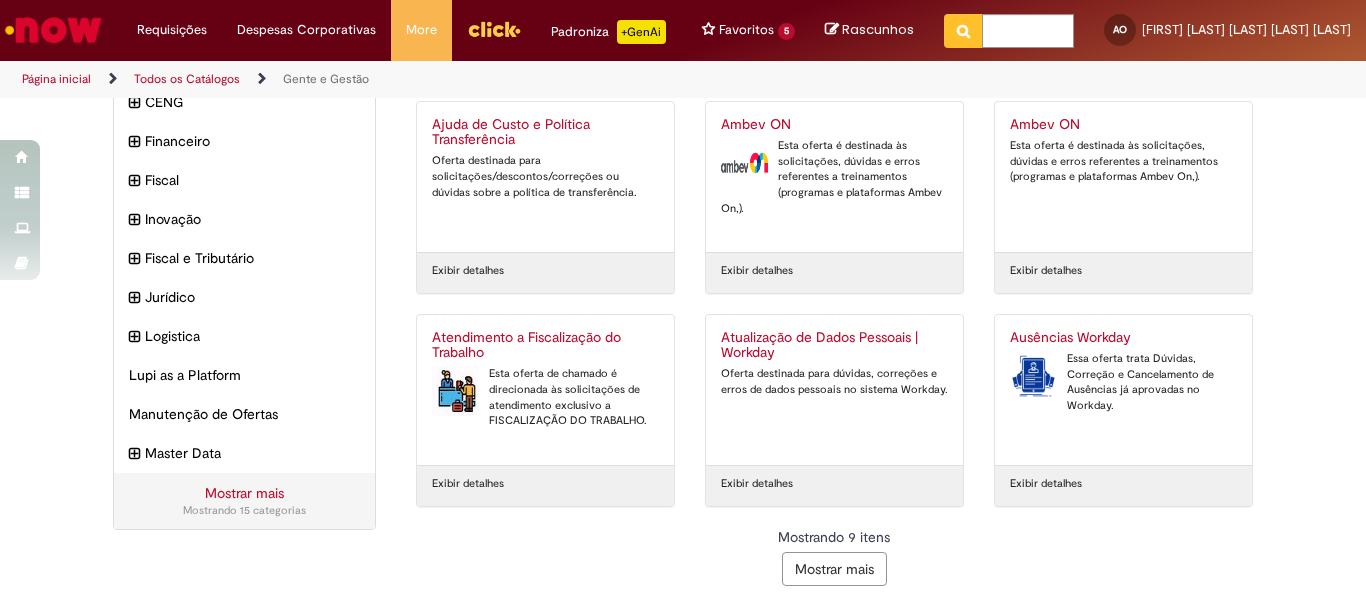 click on "Mostrar mais" at bounding box center [834, 569] 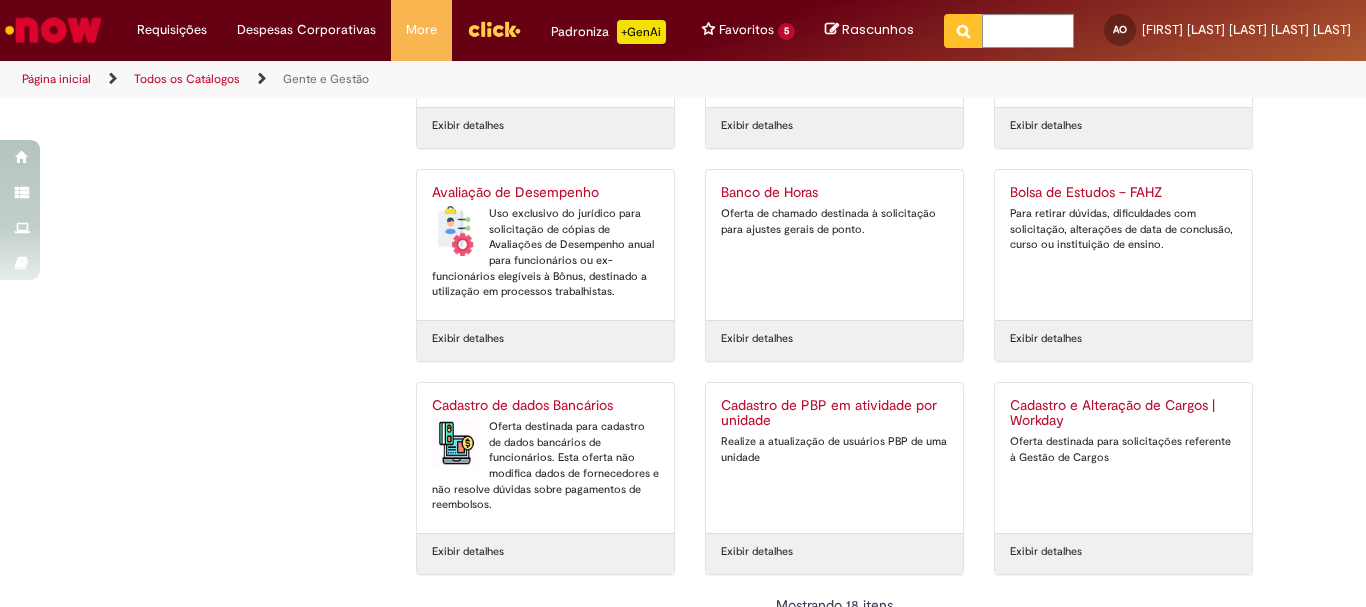 scroll, scrollTop: 909, scrollLeft: 0, axis: vertical 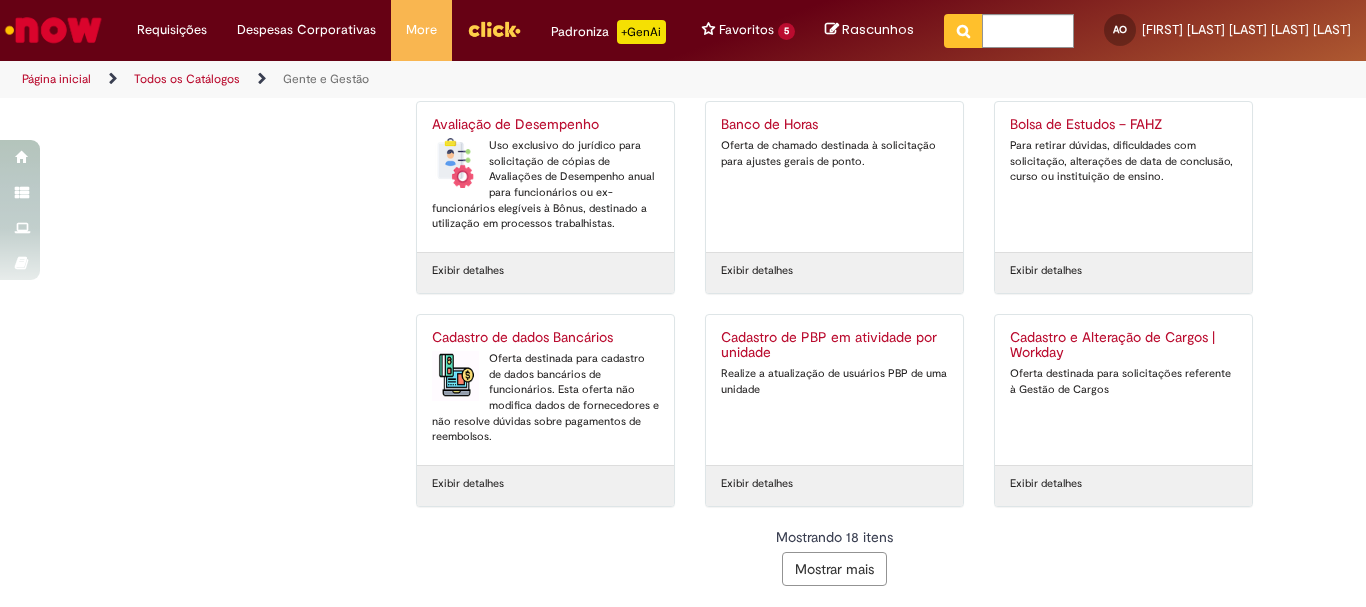 click on "Mostrar mais" at bounding box center (834, 569) 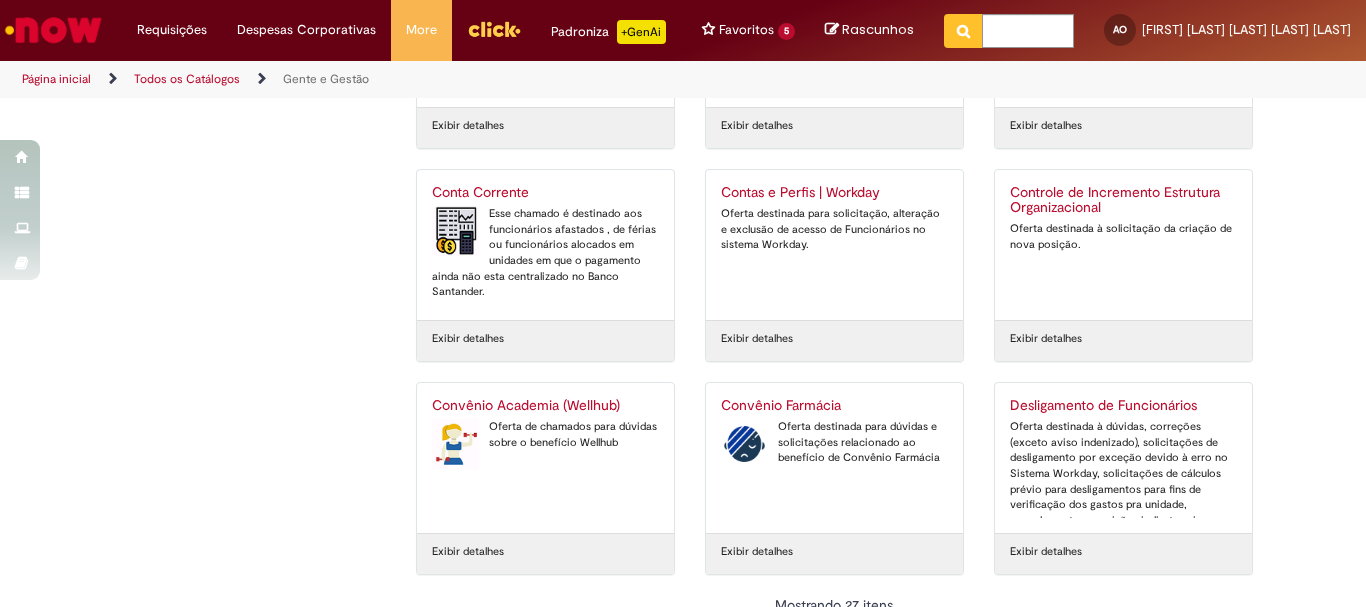 scroll, scrollTop: 1548, scrollLeft: 0, axis: vertical 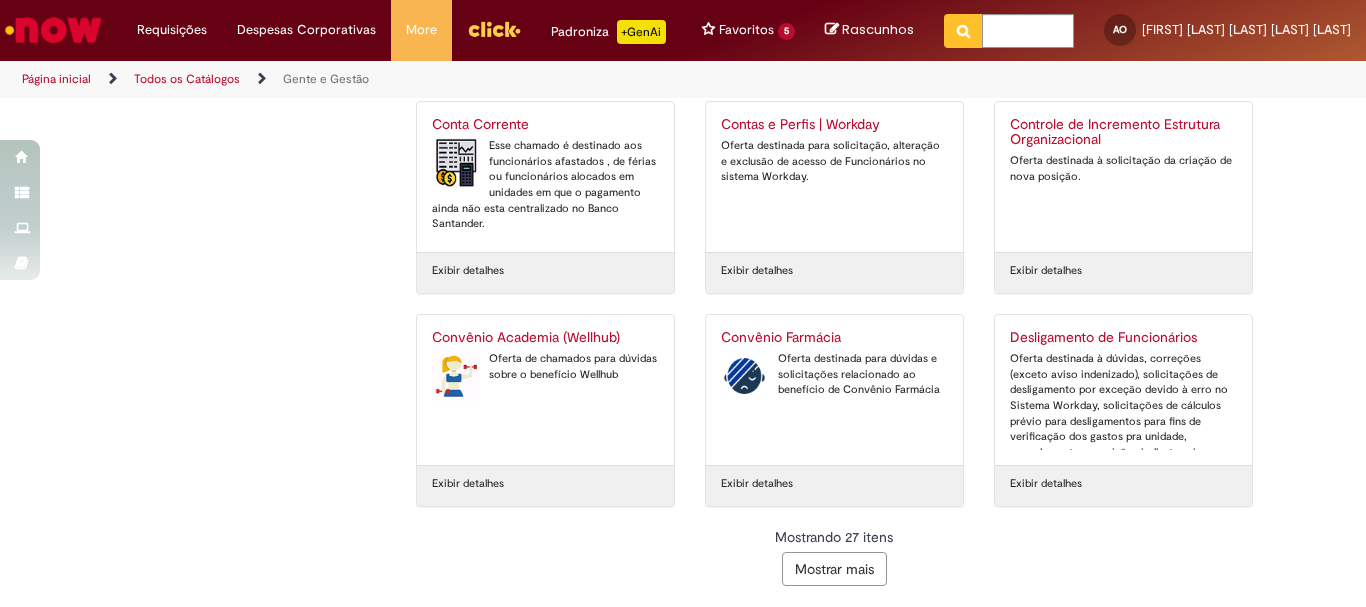 click on "Mostrar mais" at bounding box center (834, 569) 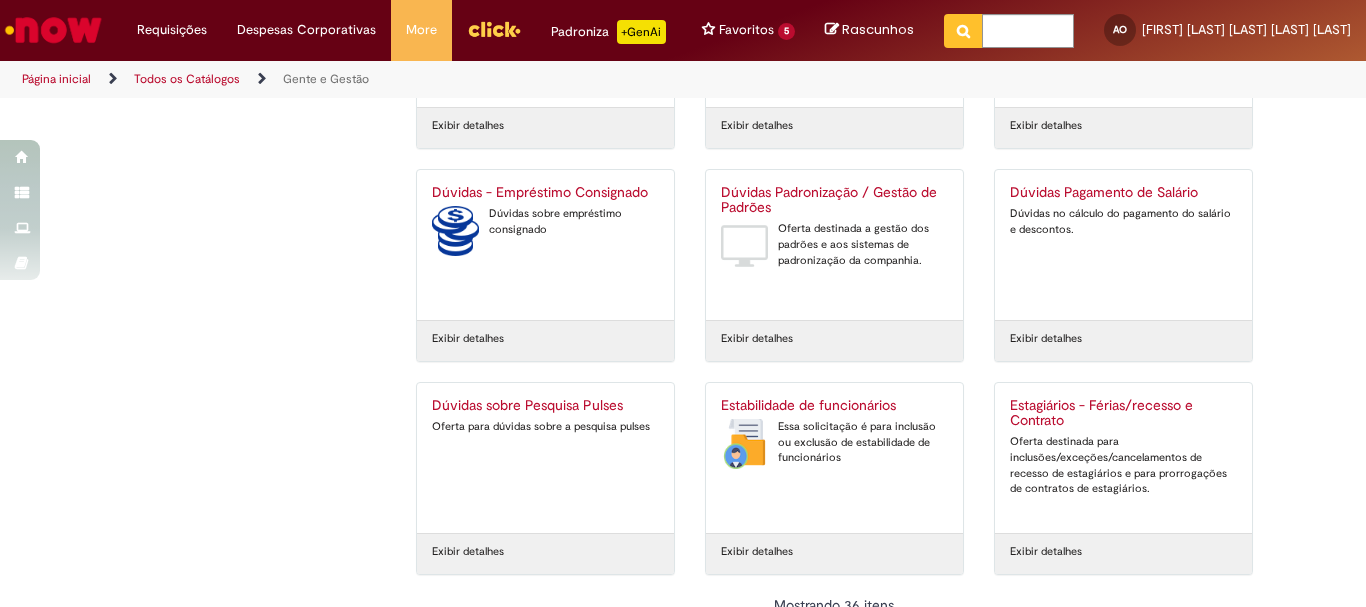scroll, scrollTop: 2187, scrollLeft: 0, axis: vertical 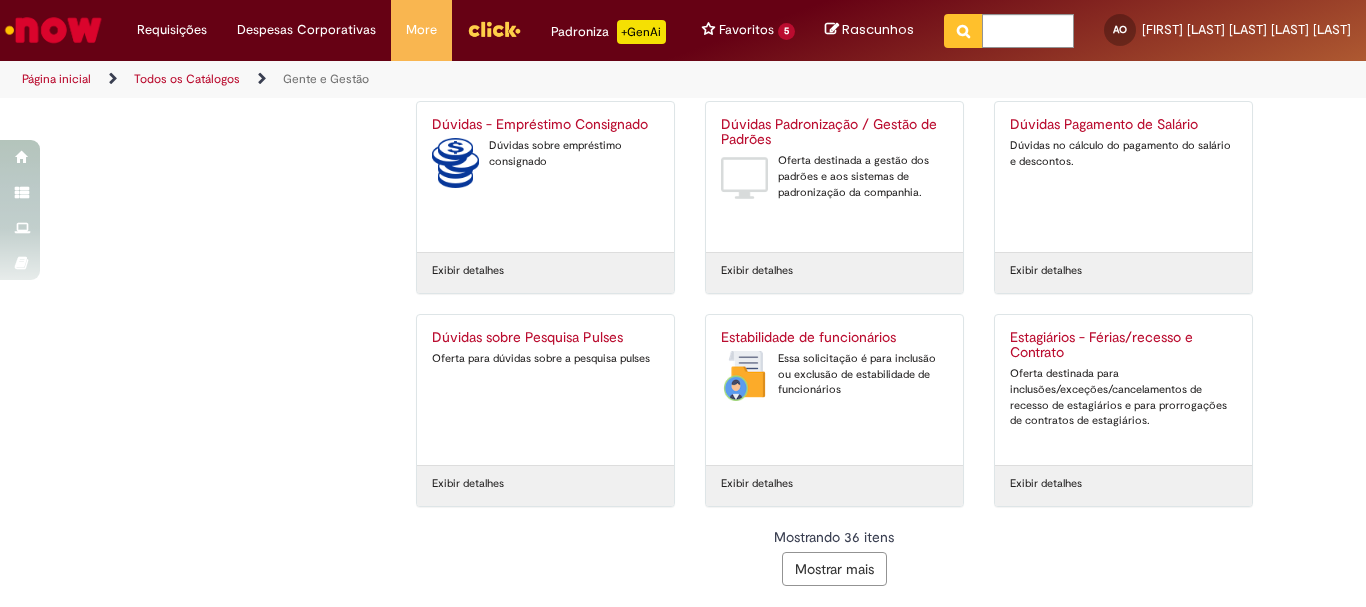 click on "Mostrar mais" at bounding box center [834, 569] 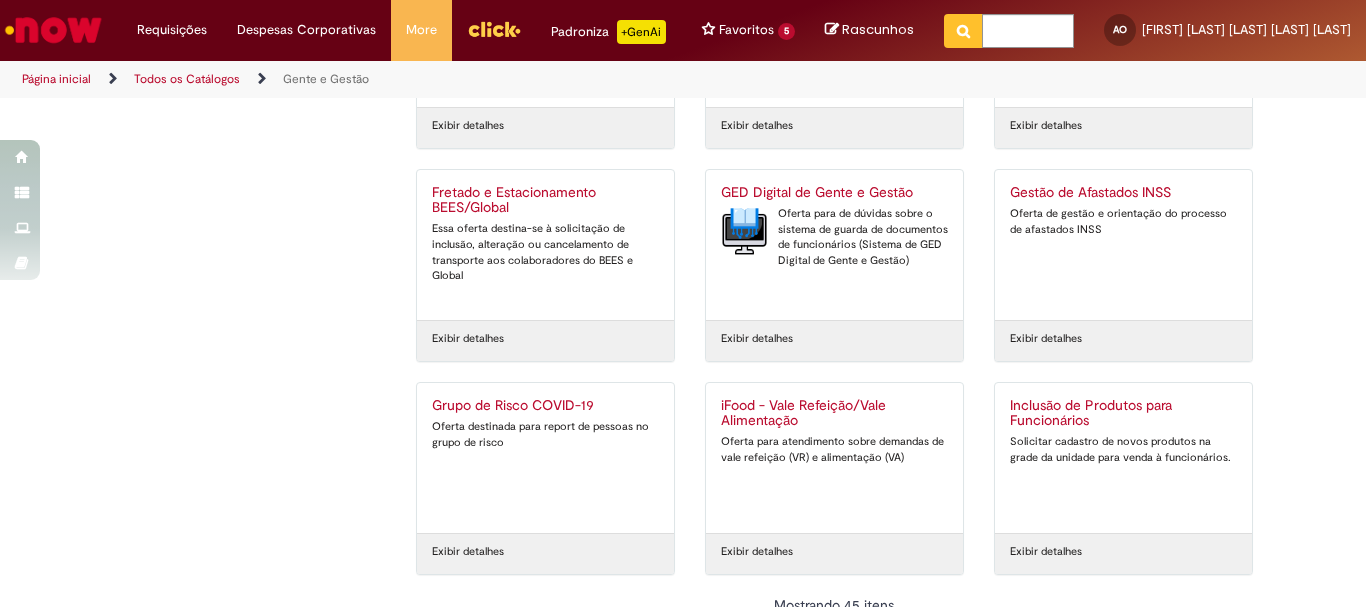 scroll, scrollTop: 2826, scrollLeft: 0, axis: vertical 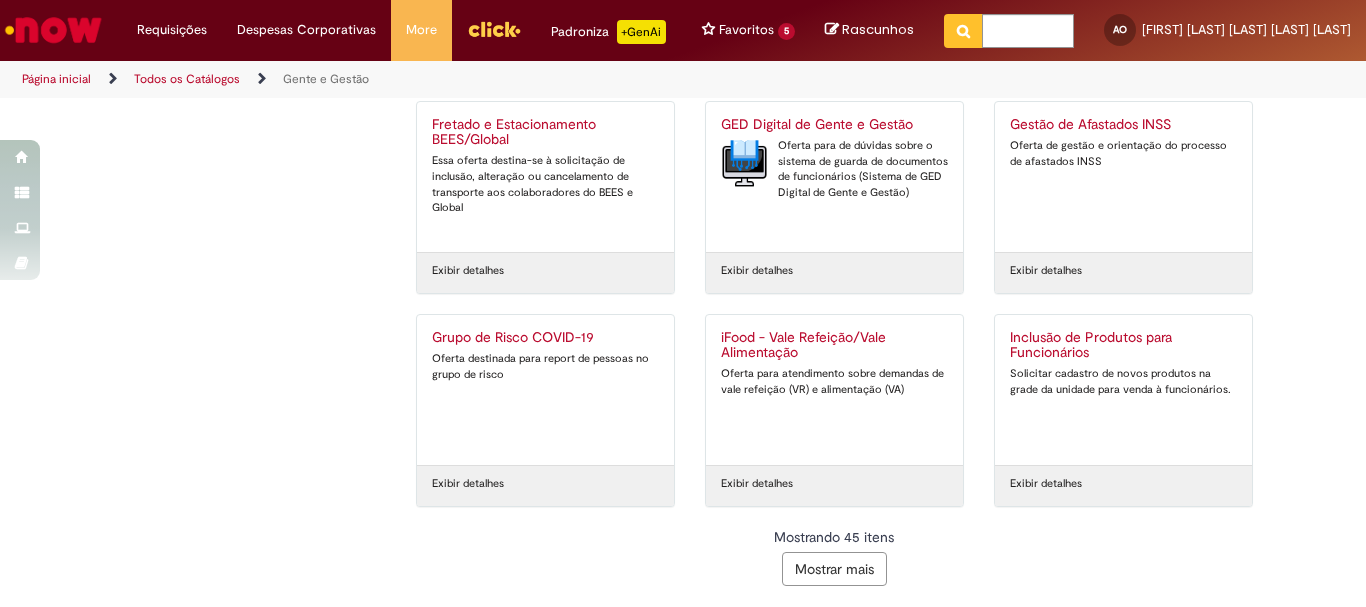 click on "Mostrar mais" at bounding box center (834, 569) 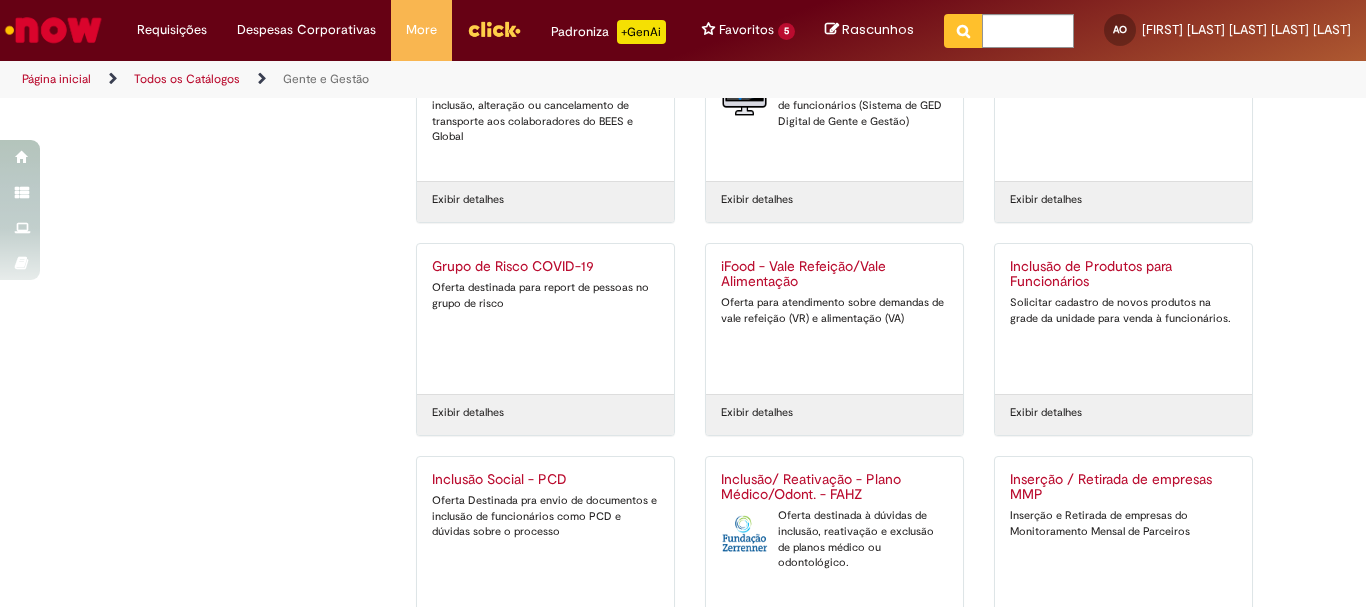 scroll, scrollTop: 3197, scrollLeft: 0, axis: vertical 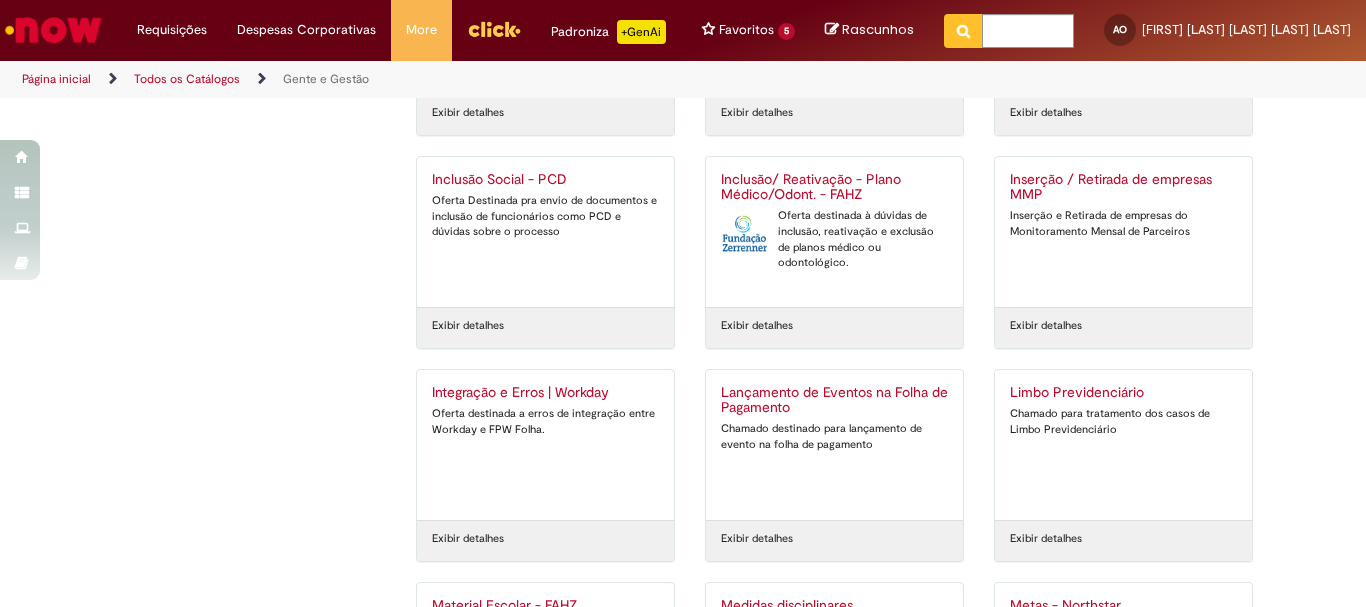 click on "Inclusão/ Reativação - Plano Médico/Odont. - FAHZ" at bounding box center (834, 188) 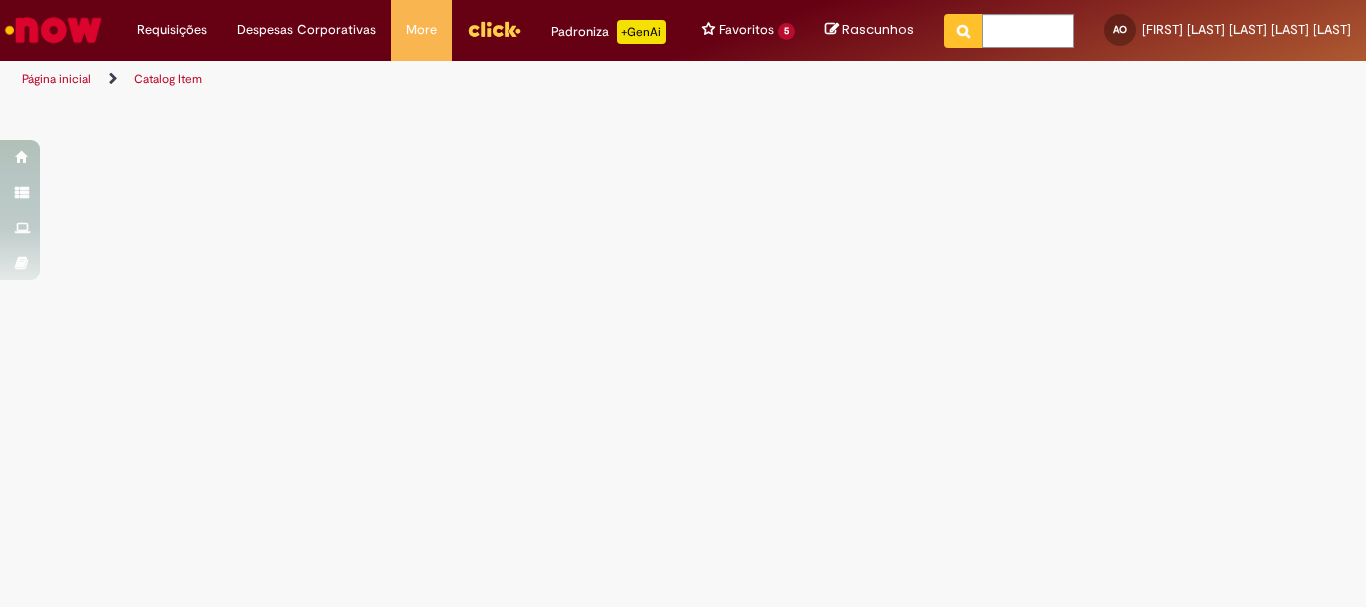 scroll, scrollTop: 0, scrollLeft: 0, axis: both 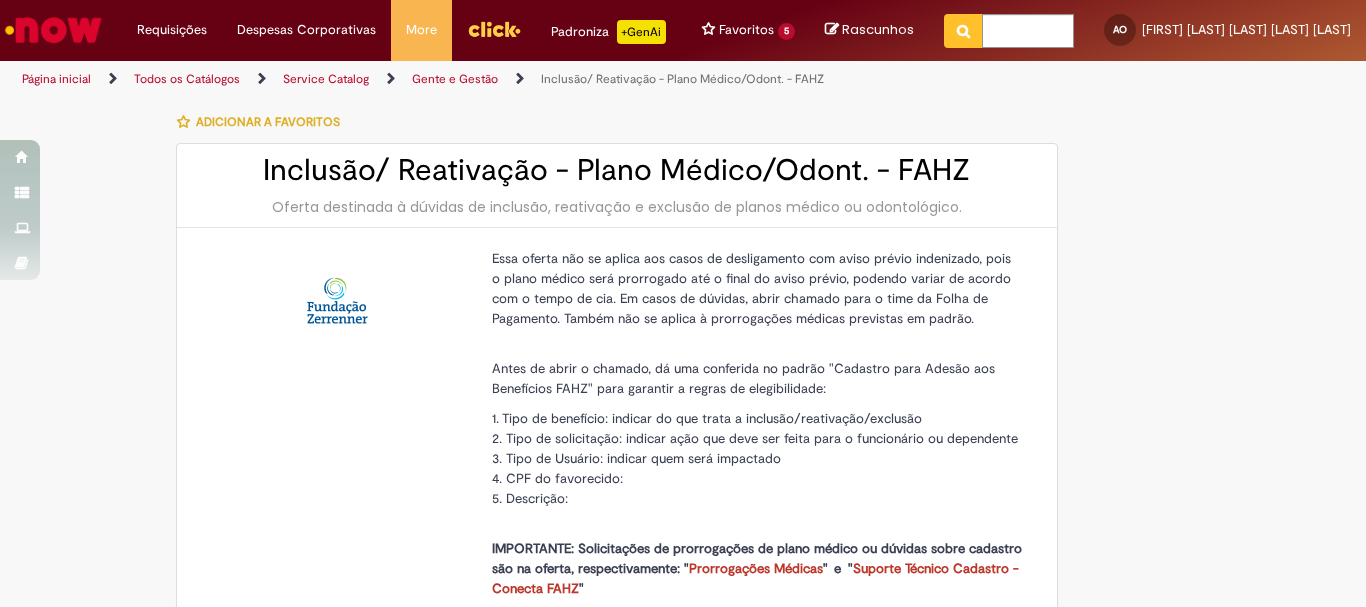 type on "********" 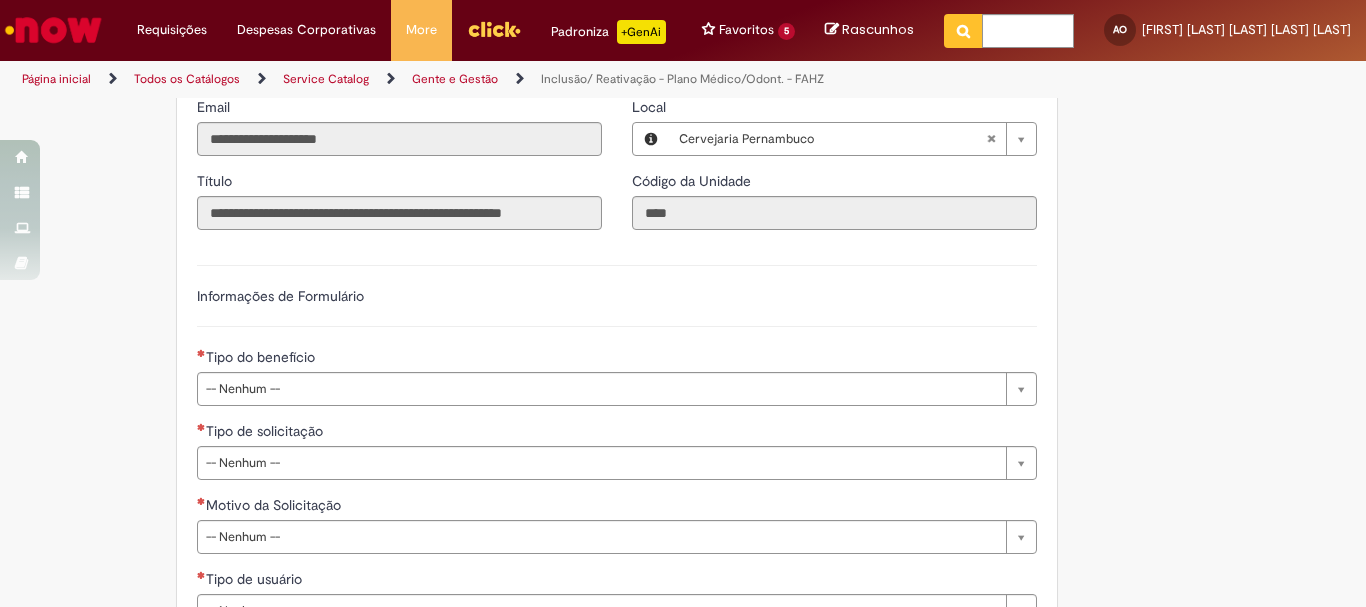 scroll, scrollTop: 900, scrollLeft: 0, axis: vertical 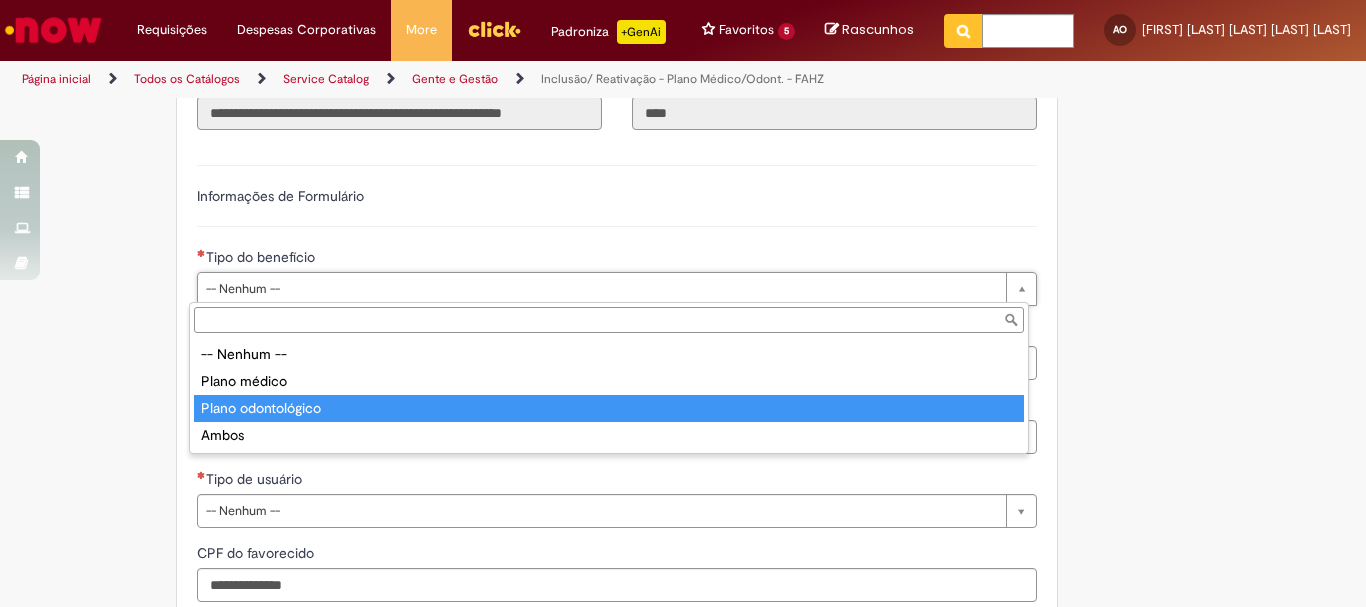 type on "**********" 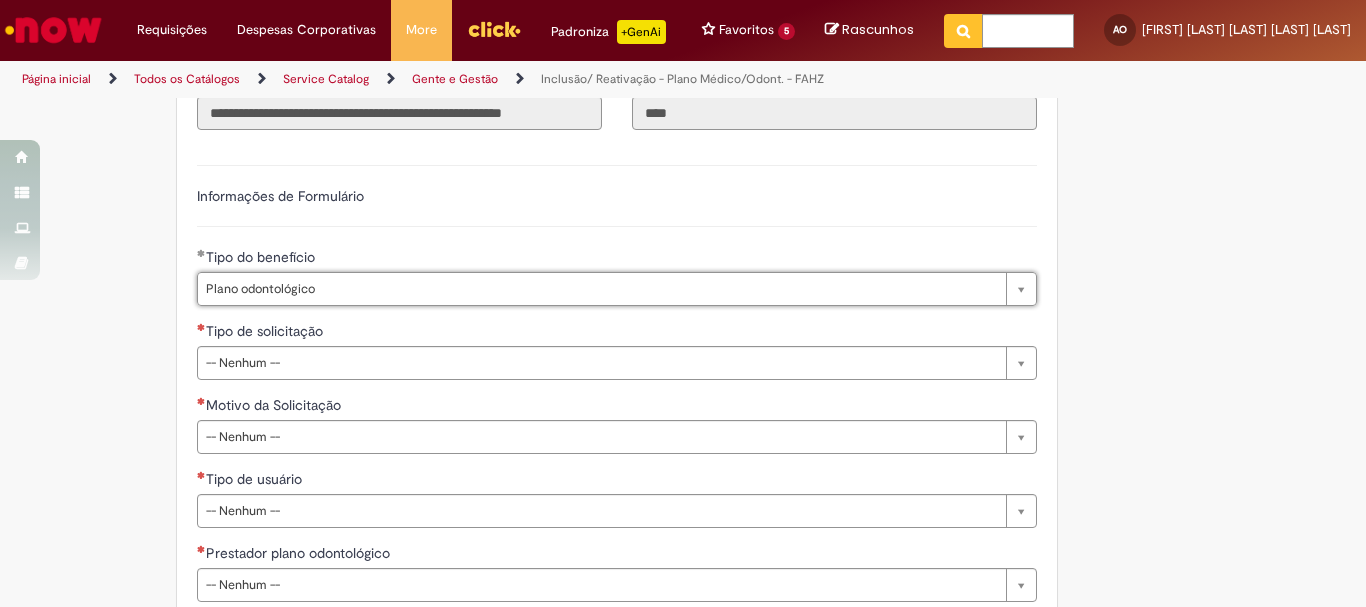 click on "Adicionar a Favoritos
Inclusão/ Reativação - Plano Médico/Odont. - FAHZ
Oferta destinada à dúvidas de inclusão, reativação e exclusão de planos médico ou odontológico.
Essa oferta não se aplica aos casos de desligamento com aviso prévio indenizado, pois o plano médico será prorrogado até o final do aviso prévio, podendo variar de acordo com o tempo de cia. Em casos de dúvidas, abrir chamado para o time da Folha de Pagamento. Também não se aplica à prorrogações médicas previstas em padrão.
Antes de abrir o chamado, dá uma conferida no padrão "Cadastro para Adesão aos Benefícios FAHZ" para garantir a regras de elegibilidade:
1. Tipo de benefício: indicar do que trata a inclusão/reativação/exclusão 2. Tipo de solicitação: indicar ação que deve ser feita para o funcionário ou dependente 4. CPF do favorecido:
"" at bounding box center [683, 116] 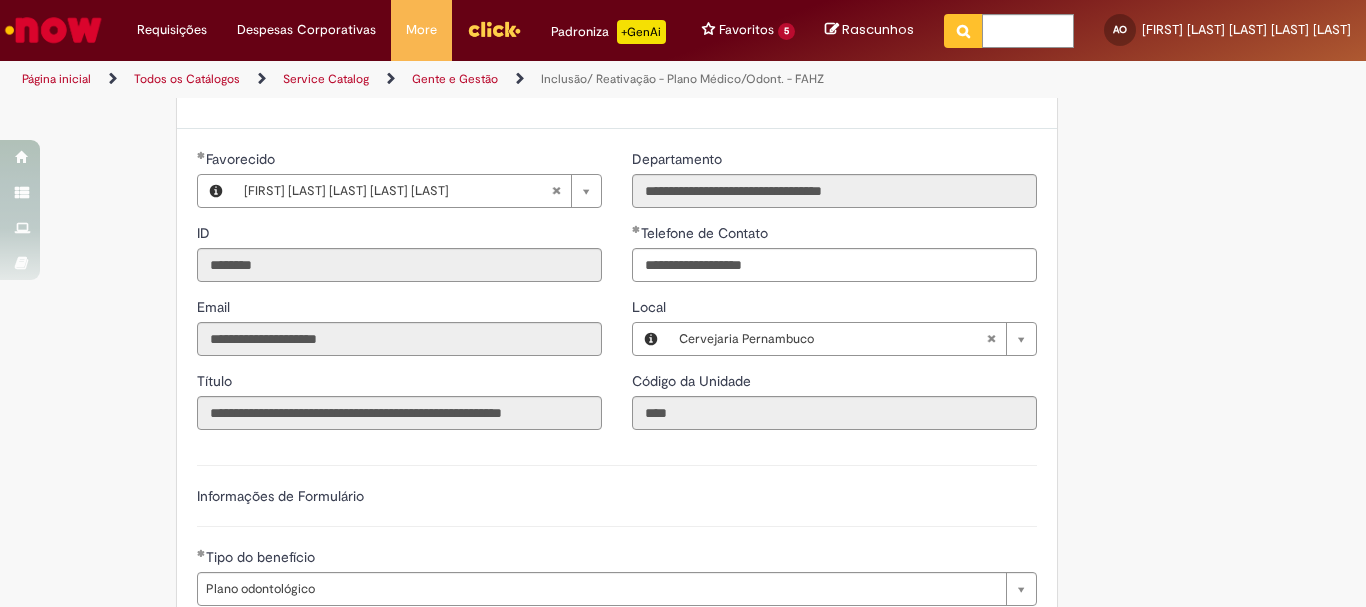 scroll, scrollTop: 400, scrollLeft: 0, axis: vertical 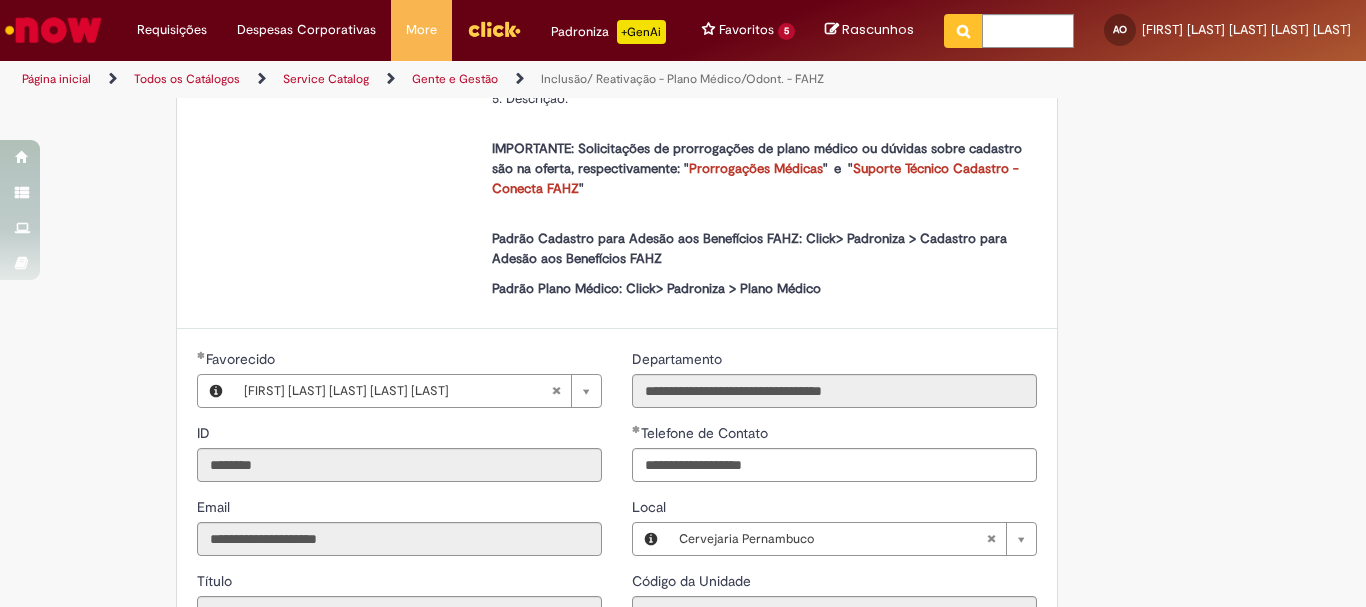 type 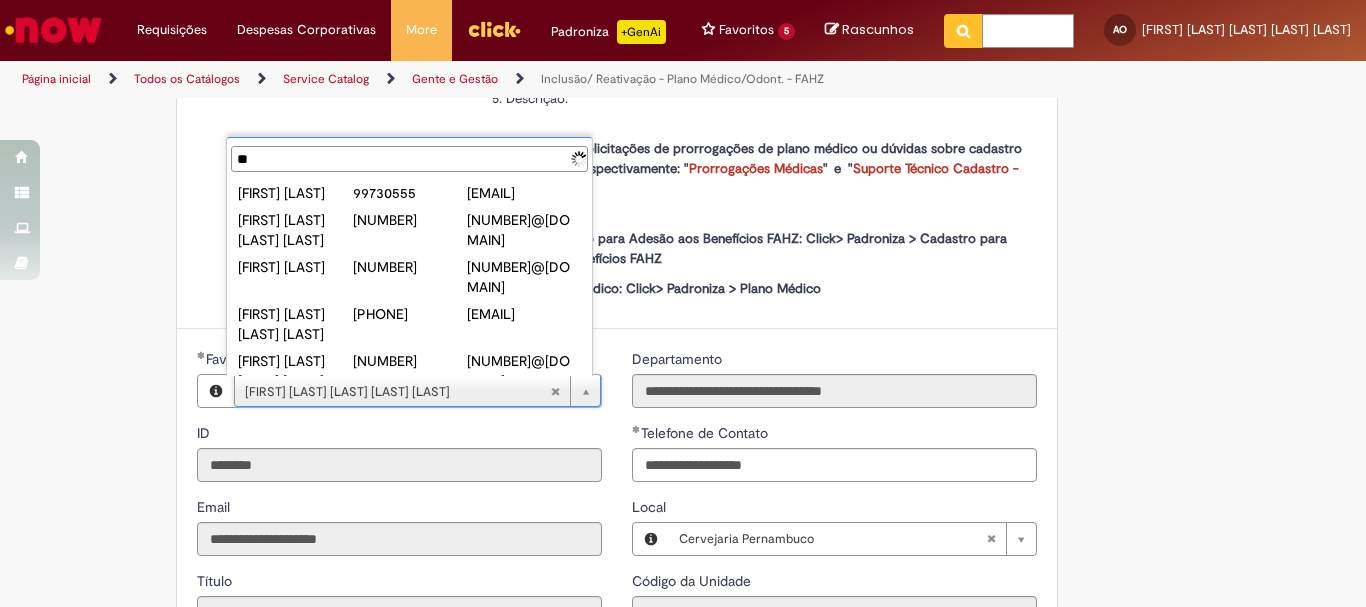 type on "*" 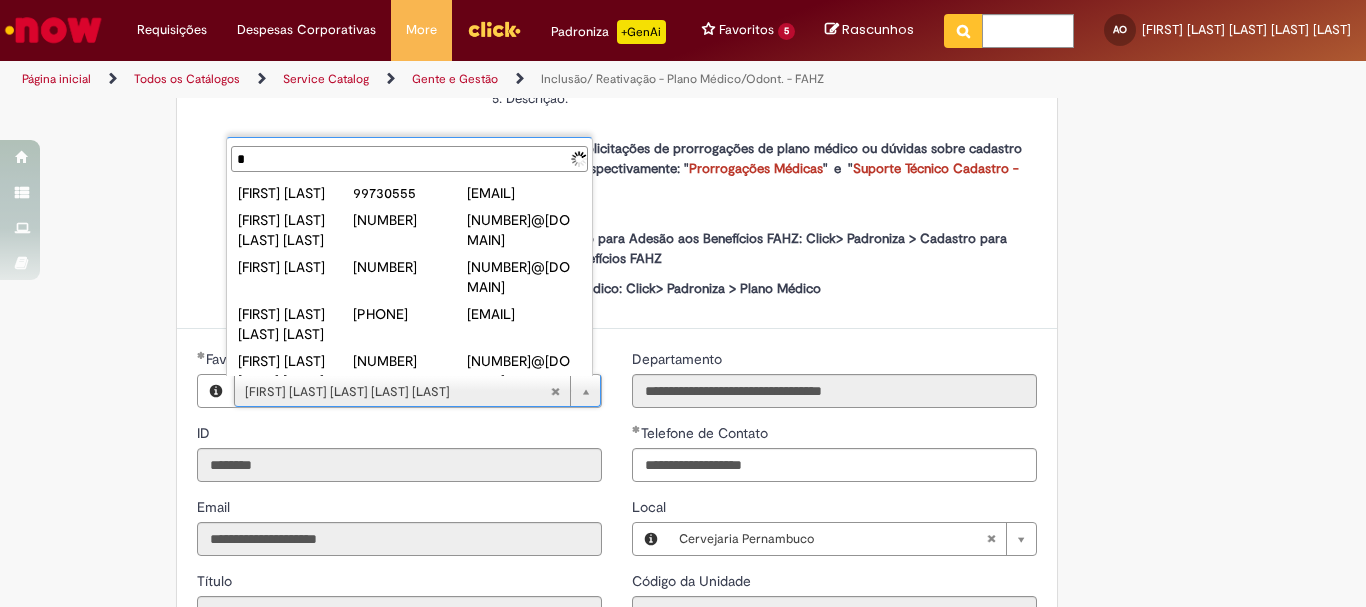 type 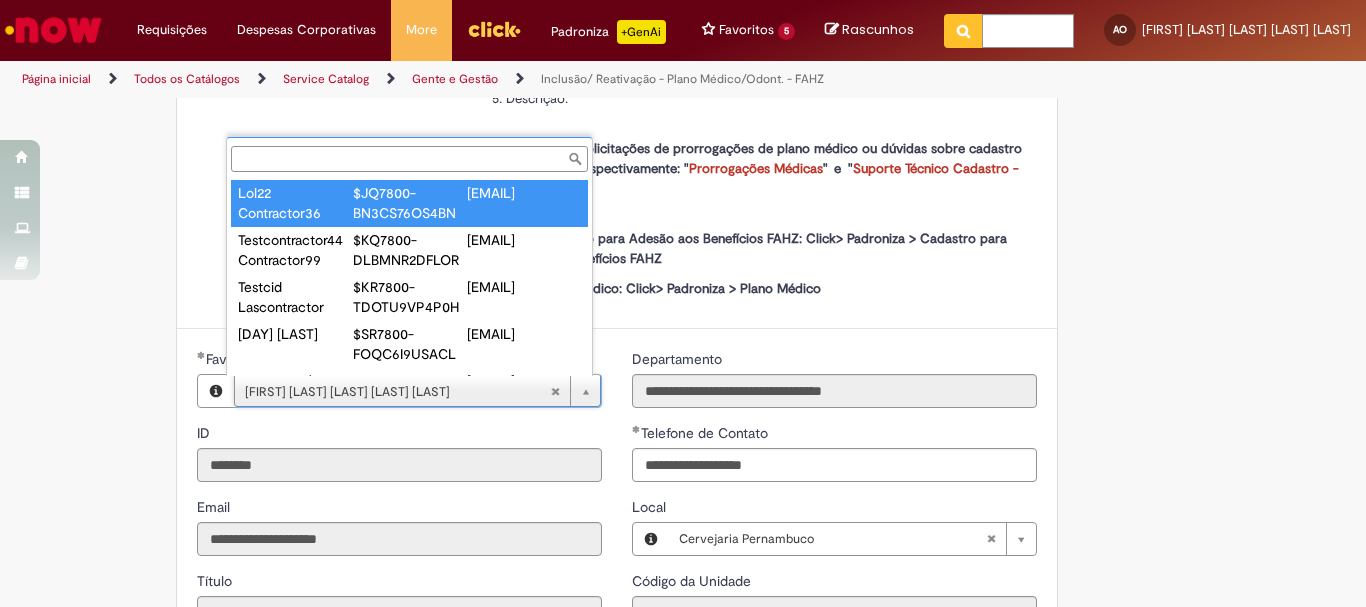 type on "**********" 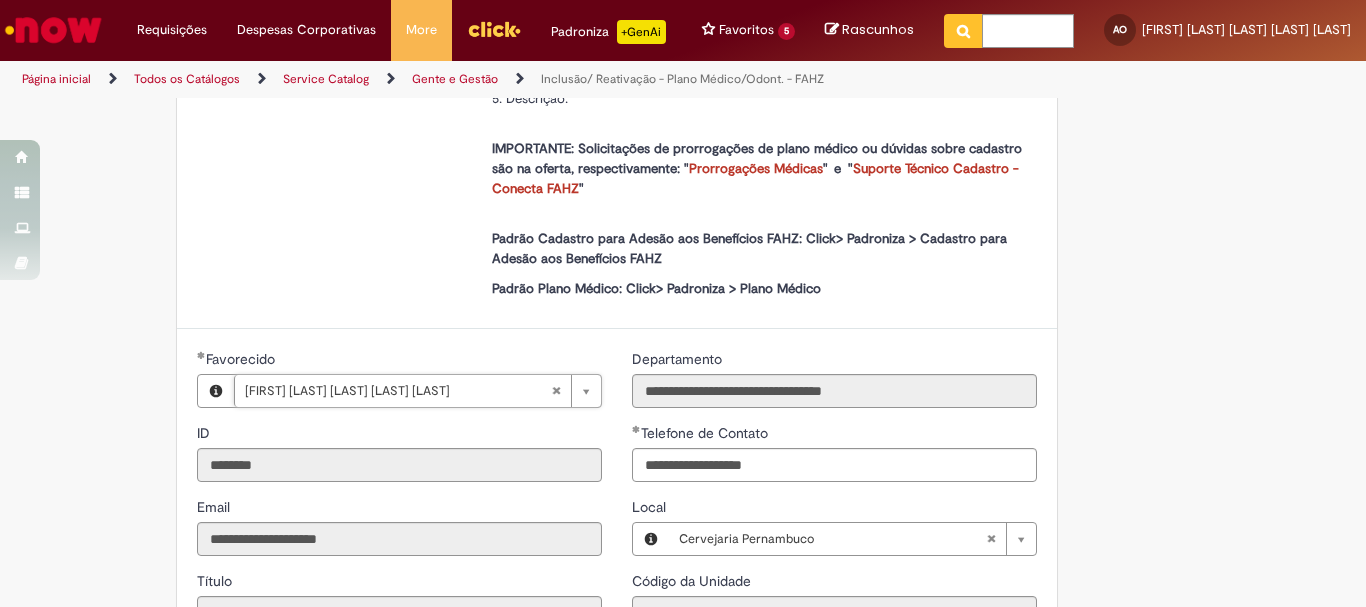 scroll, scrollTop: 0, scrollLeft: 229, axis: horizontal 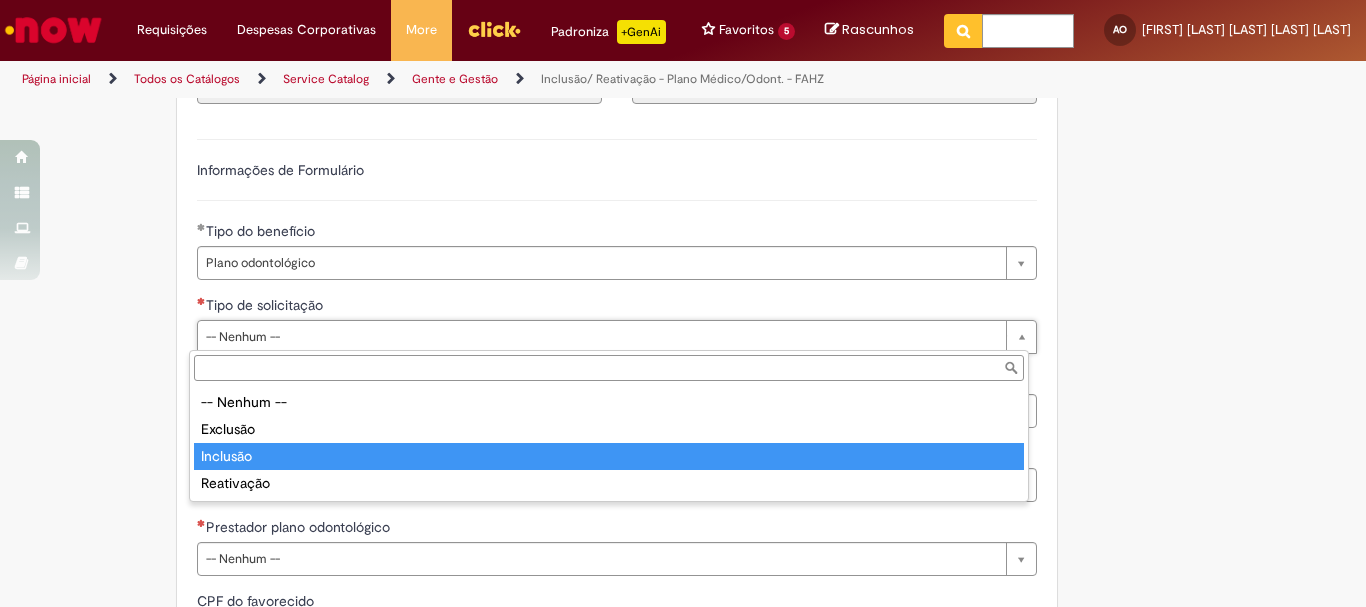 type on "********" 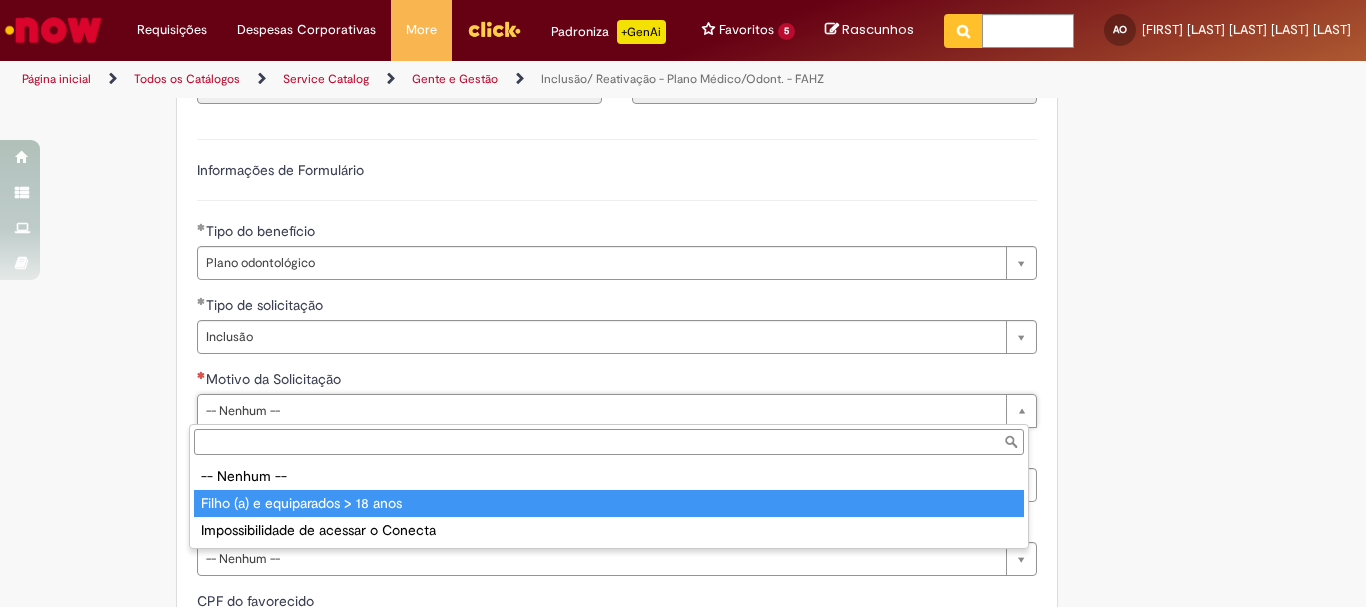 type on "**********" 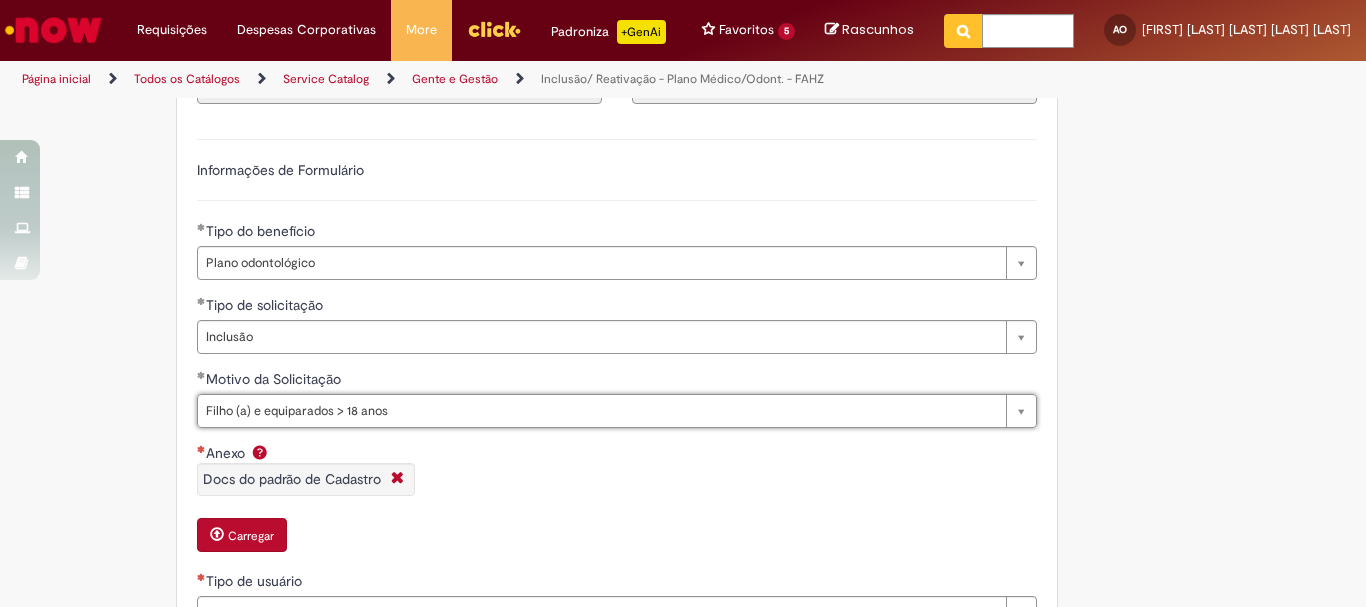 click on "Tire dúvidas com LupiAssist    +GenAI
Oi! Eu sou LupiAssist, uma Inteligência Artificial Generativa em constante aprendizado   Meu conteúdo é monitorado para trazer uma melhor experiência
Dúvidas comuns:
Só mais um instante, estou consultando nossas bases de conhecimento  e escrevendo a melhor resposta pra você!
Title
Lorem ipsum dolor sit amet    Fazer uma nova pergunta
Gerei esta resposta utilizando IA Generativa em conjunto com os nossos padrões. Em caso de divergência, os documentos oficiais prevalecerão.
Saiba mais em:
Ou ligue para:
E aí, te ajudei?
Sim, obrigado!" at bounding box center [683, 154] 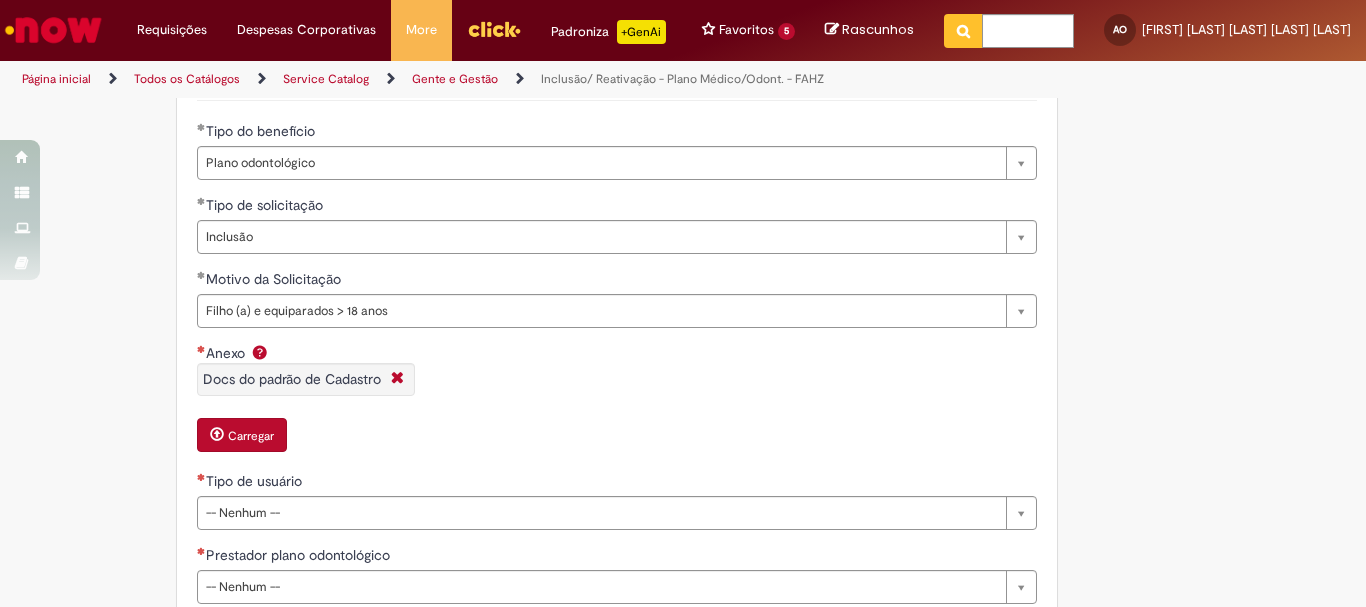 scroll, scrollTop: 1126, scrollLeft: 0, axis: vertical 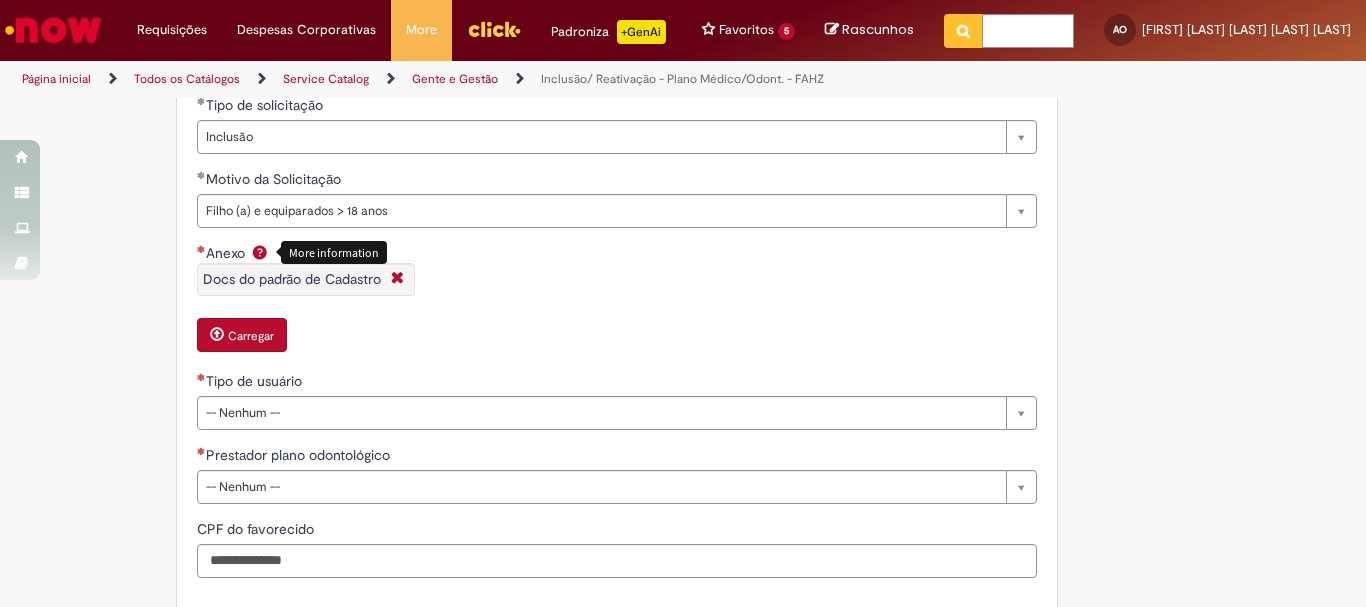 click at bounding box center (260, 252) 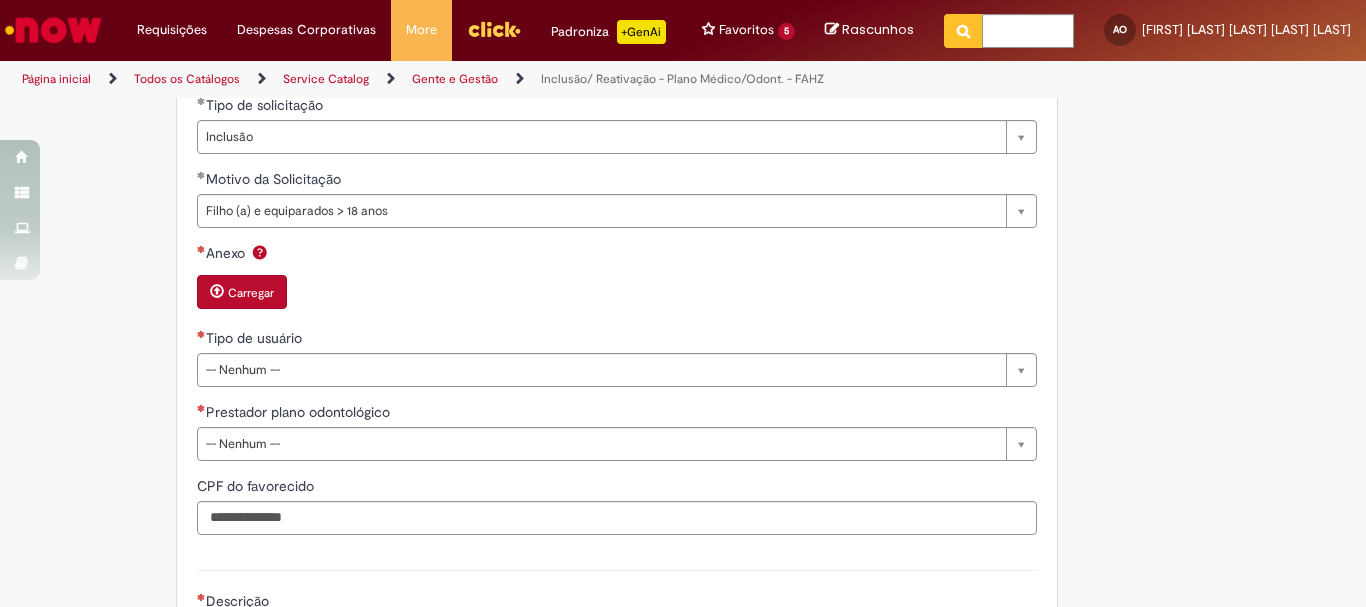 scroll, scrollTop: 1226, scrollLeft: 0, axis: vertical 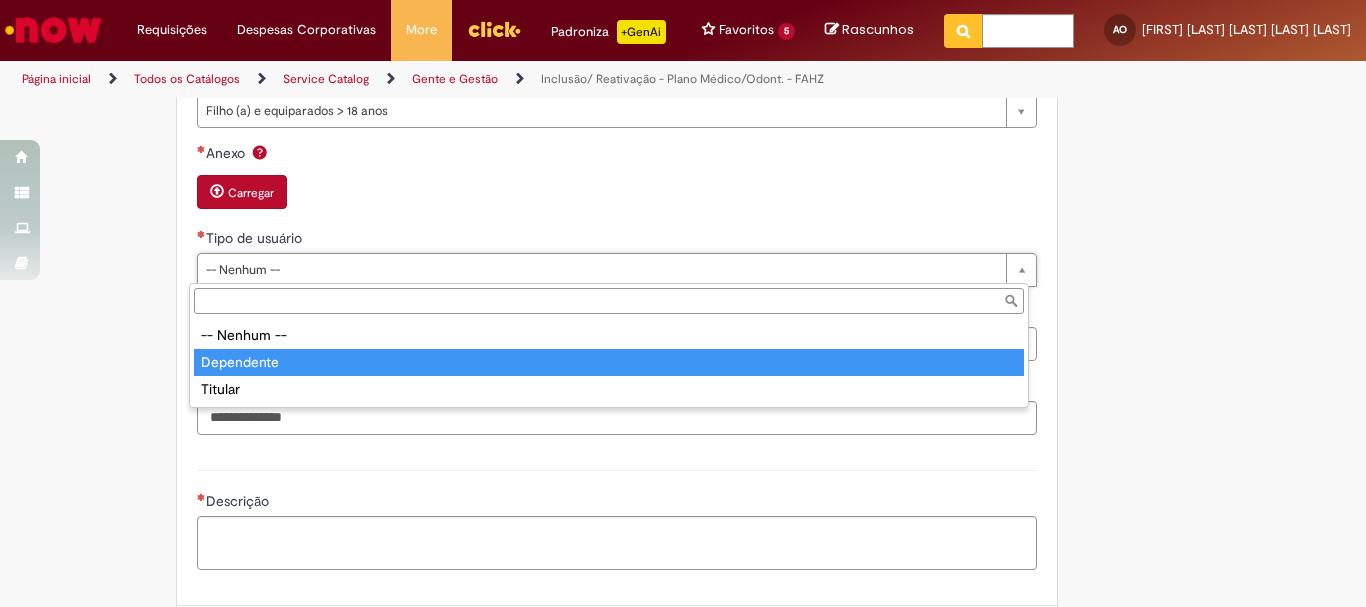 type on "**********" 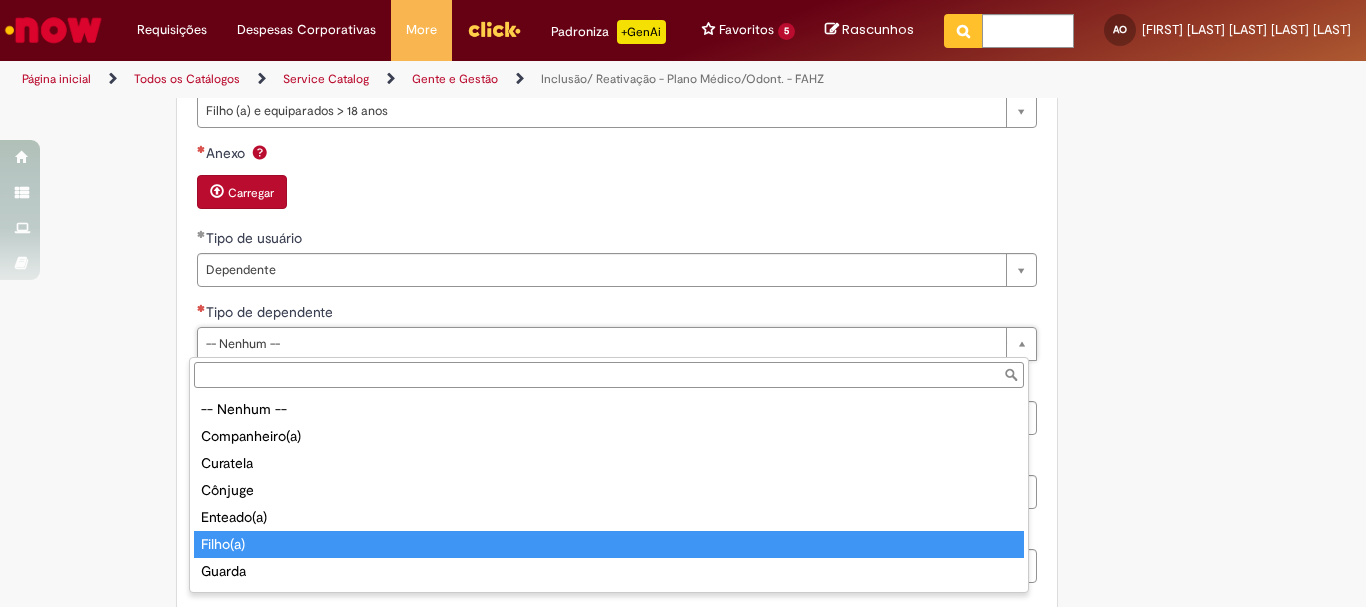 type on "********" 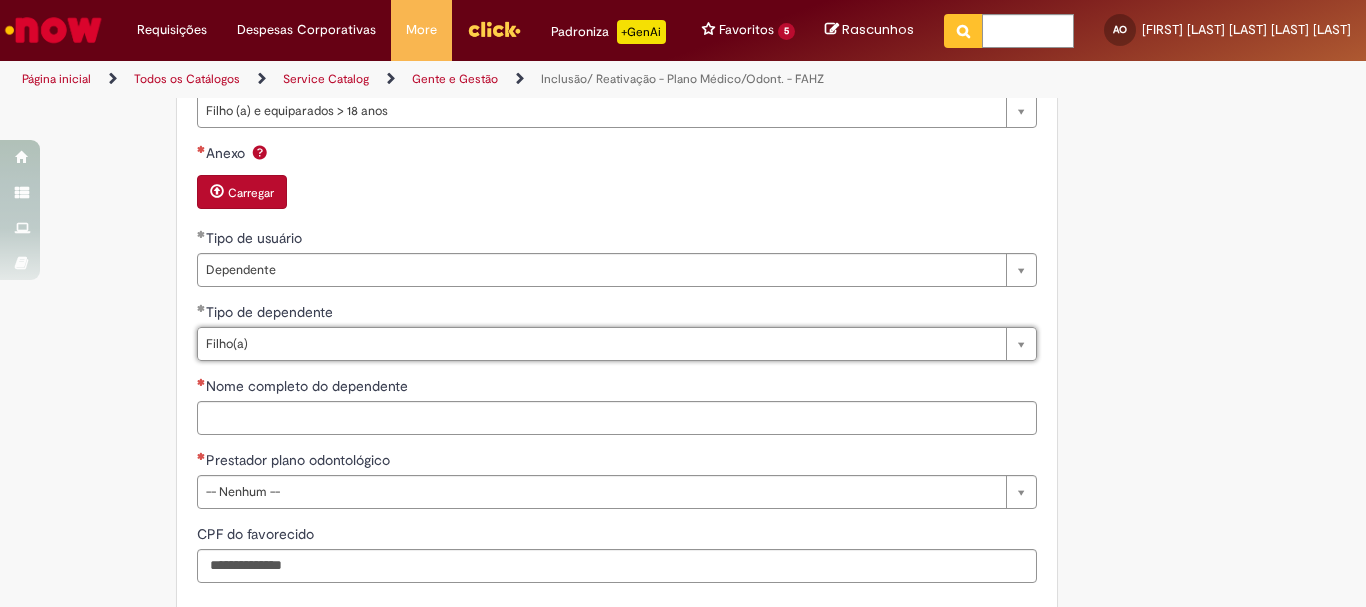 click on "Adicionar a Favoritos
Inclusão/ Reativação - Plano Médico/Odont. - FAHZ
Oferta destinada à dúvidas de inclusão, reativação e exclusão de planos médico ou odontológico.
Essa oferta não se aplica aos casos de desligamento com aviso prévio indenizado, pois o plano médico será prorrogado até o final do aviso prévio, podendo variar de acordo com o tempo de cia. Em casos de dúvidas, abrir chamado para o time da Folha de Pagamento. Também não se aplica à prorrogações médicas previstas em padrão.
Antes de abrir o chamado, dá uma conferida no padrão "Cadastro para Adesão aos Benefícios FAHZ" para garantir a regras de elegibilidade:
1. Tipo de benefício: indicar do que trata a inclusão/reativação/exclusão 2. Tipo de solicitação: indicar ação que deve ser feita para o funcionário ou dependente 4. CPF do favorecido: 5. Descrição:" at bounding box center (585, -94) 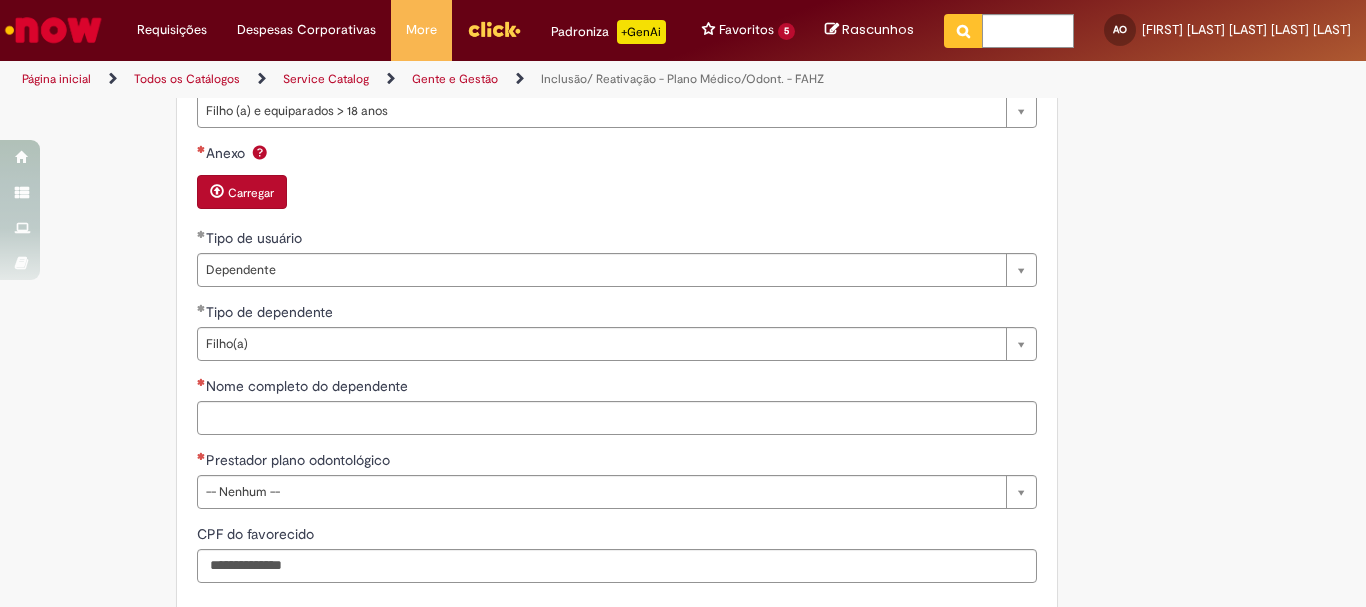 scroll, scrollTop: 1326, scrollLeft: 0, axis: vertical 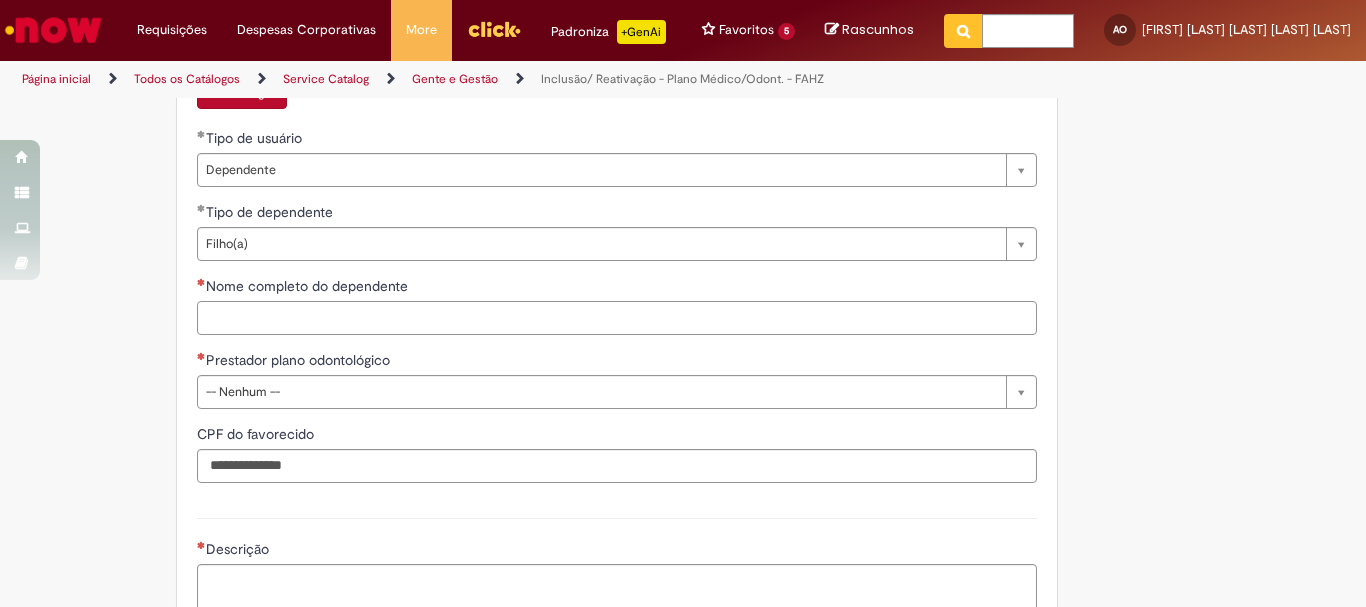click on "Nome completo do dependente" at bounding box center (617, 318) 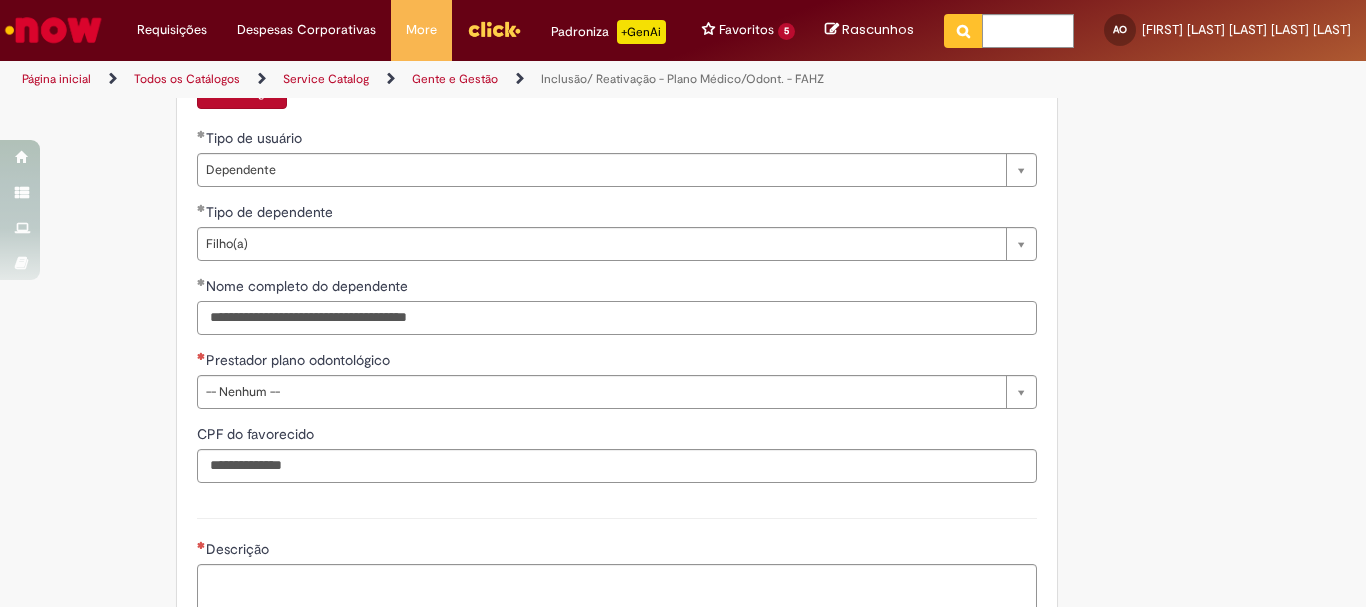 type on "**********" 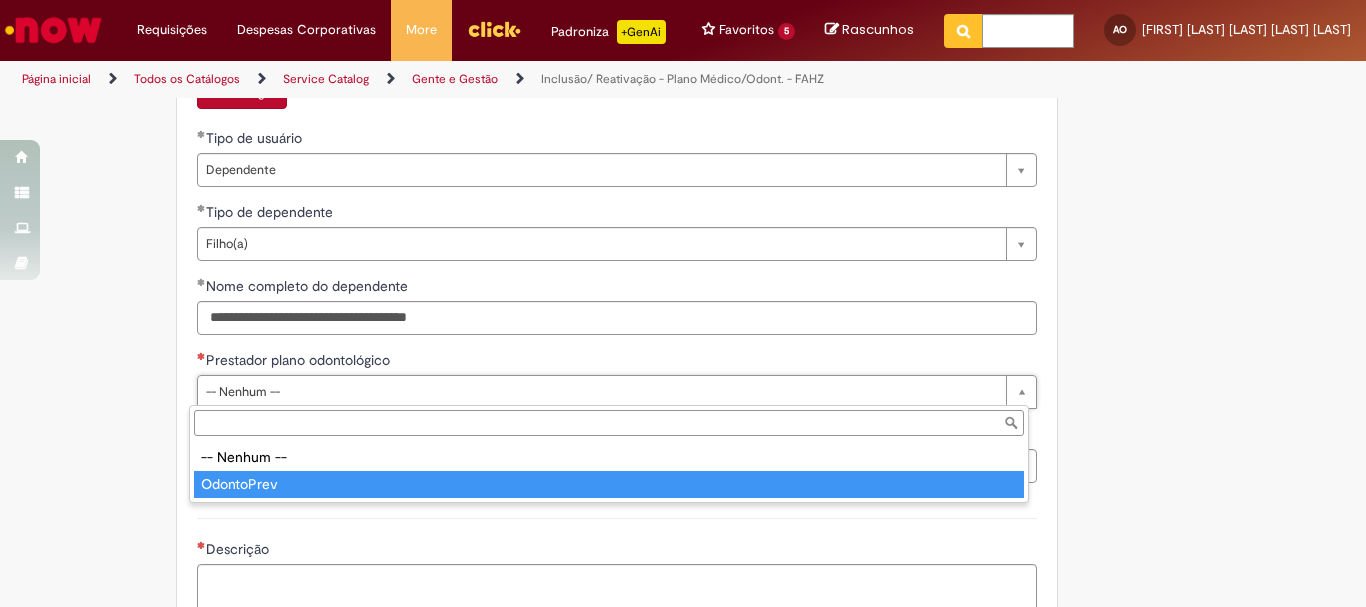 type on "**********" 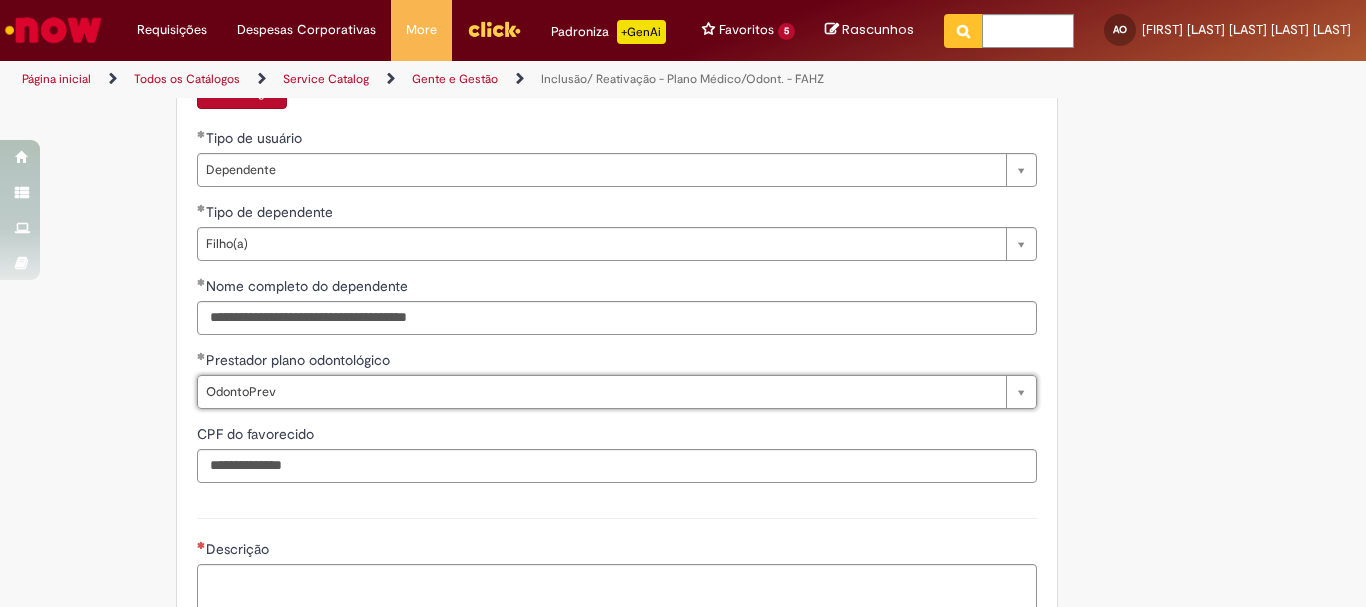 scroll, scrollTop: 1526, scrollLeft: 0, axis: vertical 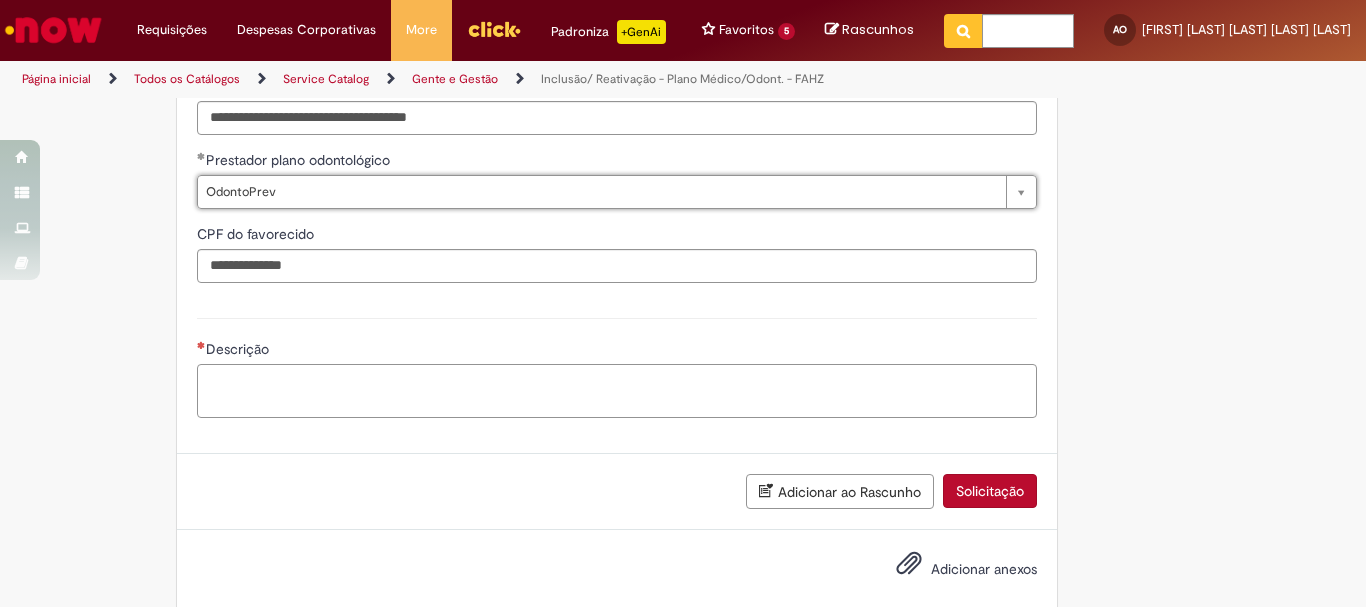 click on "Descrição" at bounding box center (617, 391) 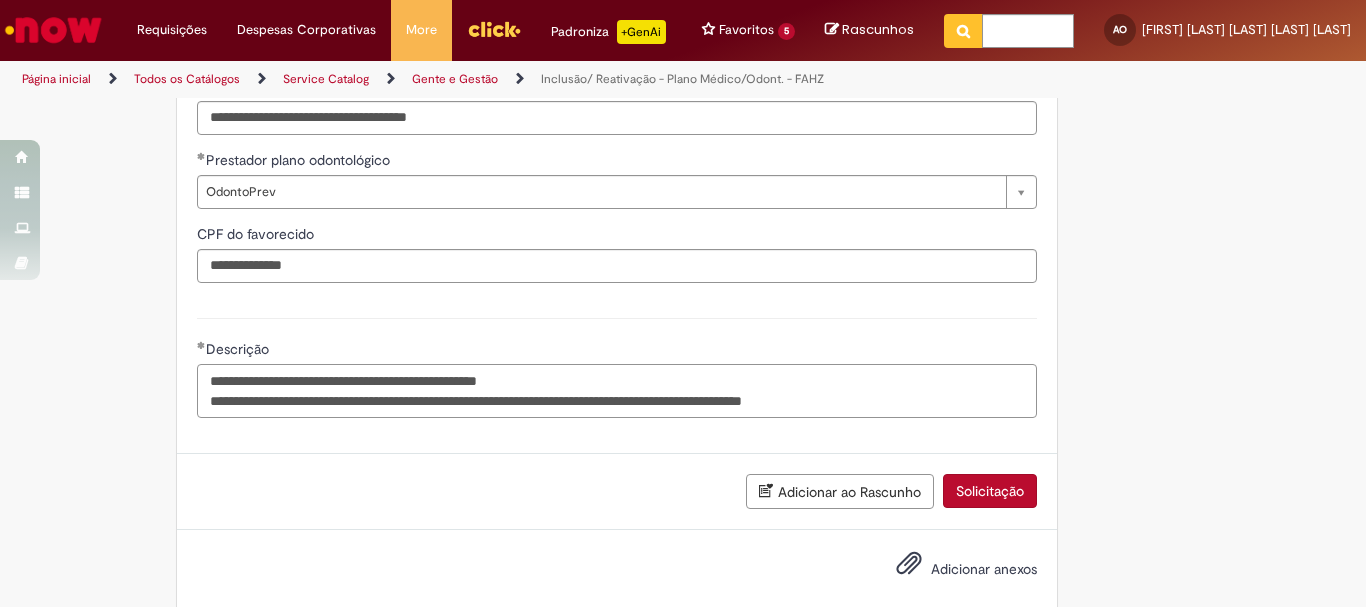 scroll, scrollTop: 1558, scrollLeft: 0, axis: vertical 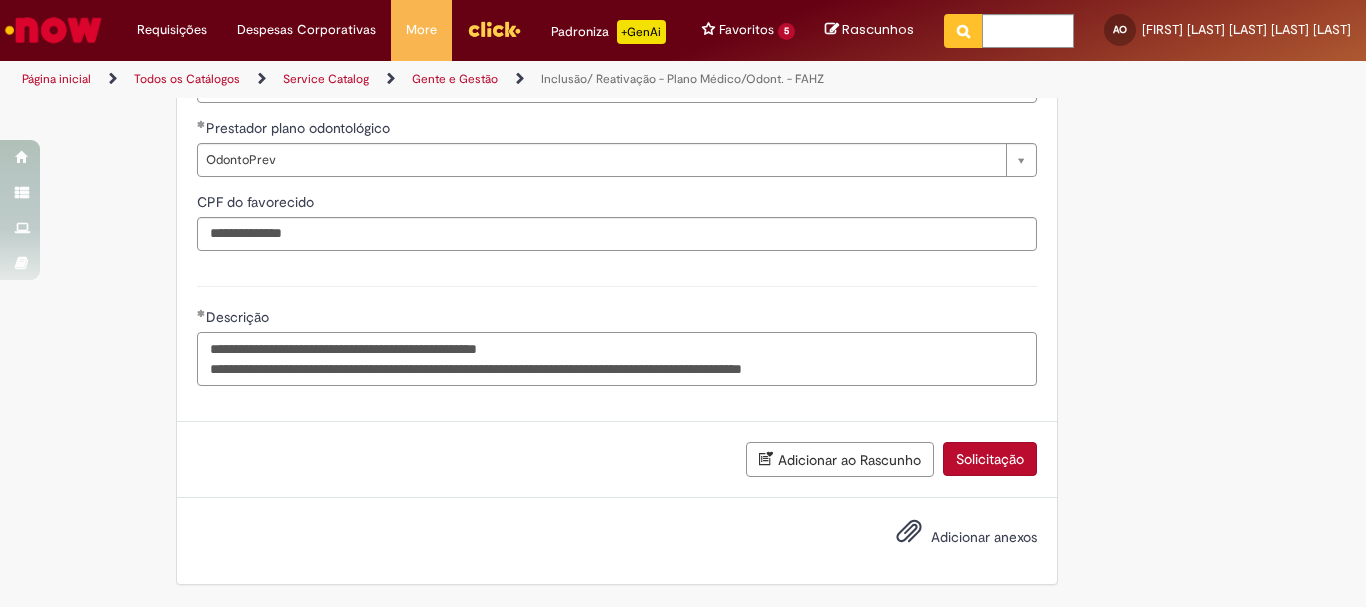 click on "**********" at bounding box center [617, 359] 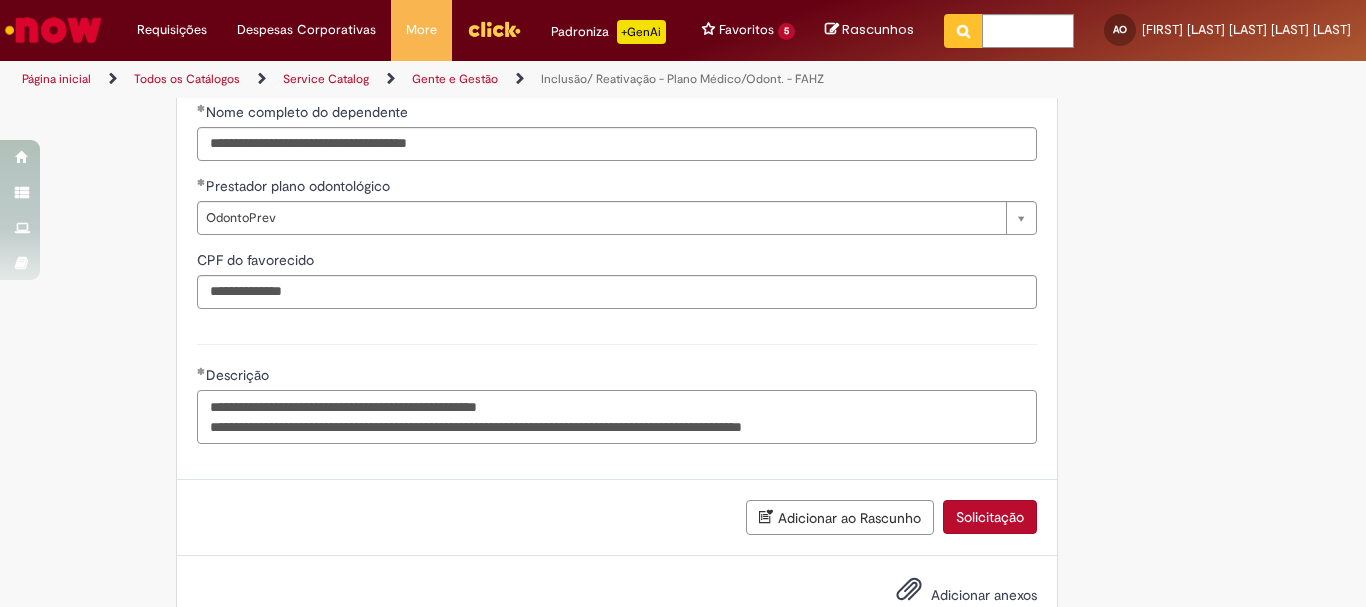 scroll, scrollTop: 1558, scrollLeft: 0, axis: vertical 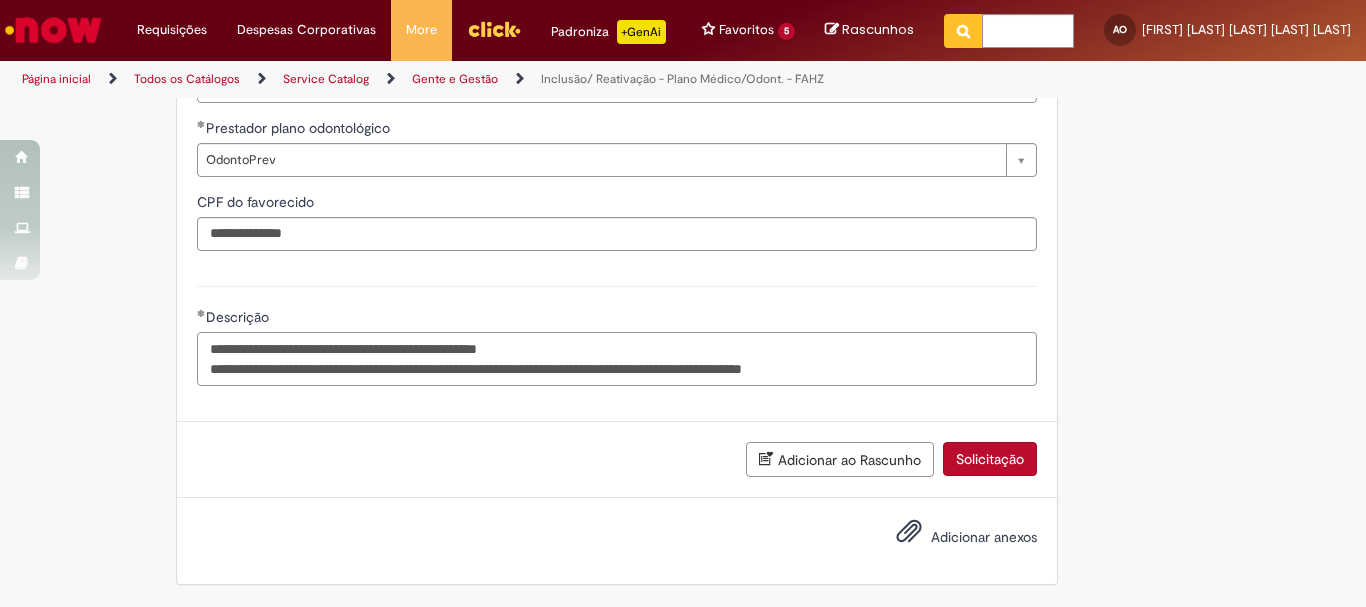 click on "**********" at bounding box center (617, 359) 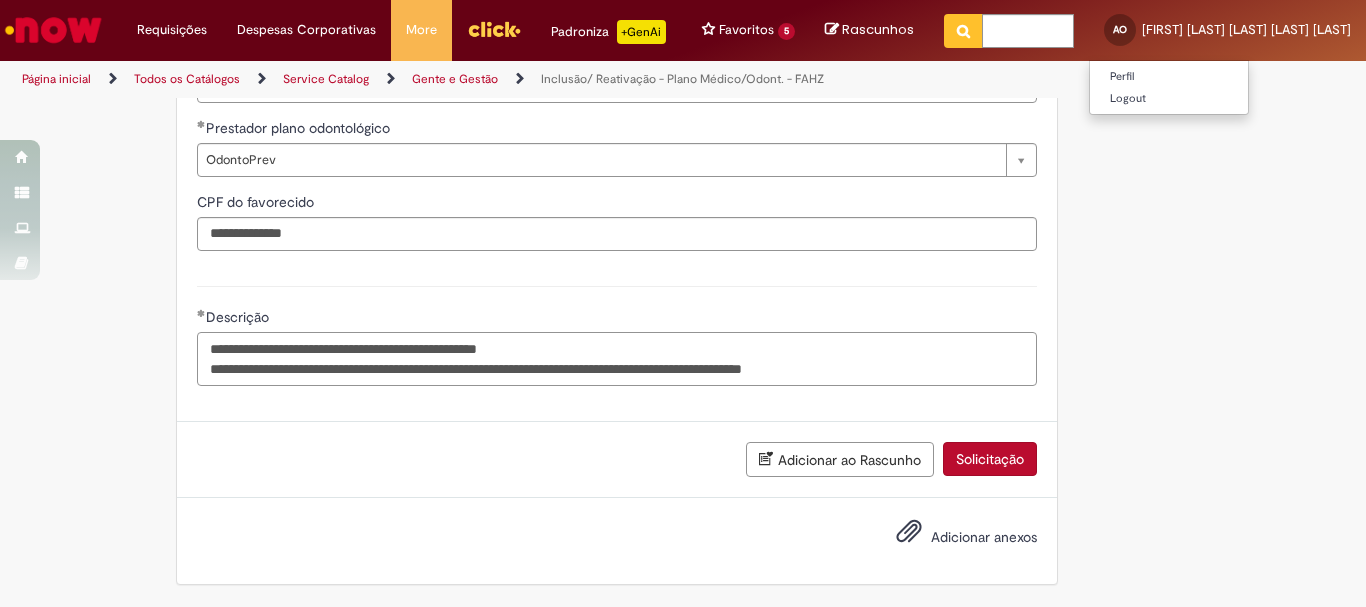 type on "**********" 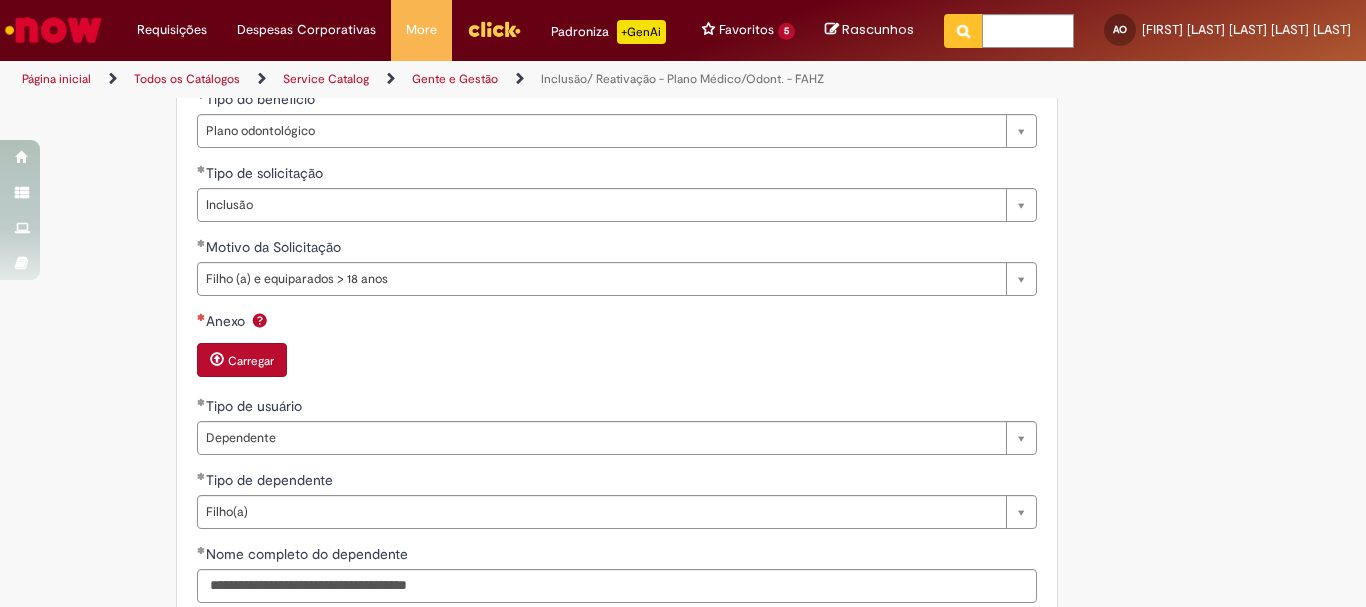 scroll, scrollTop: 1458, scrollLeft: 0, axis: vertical 